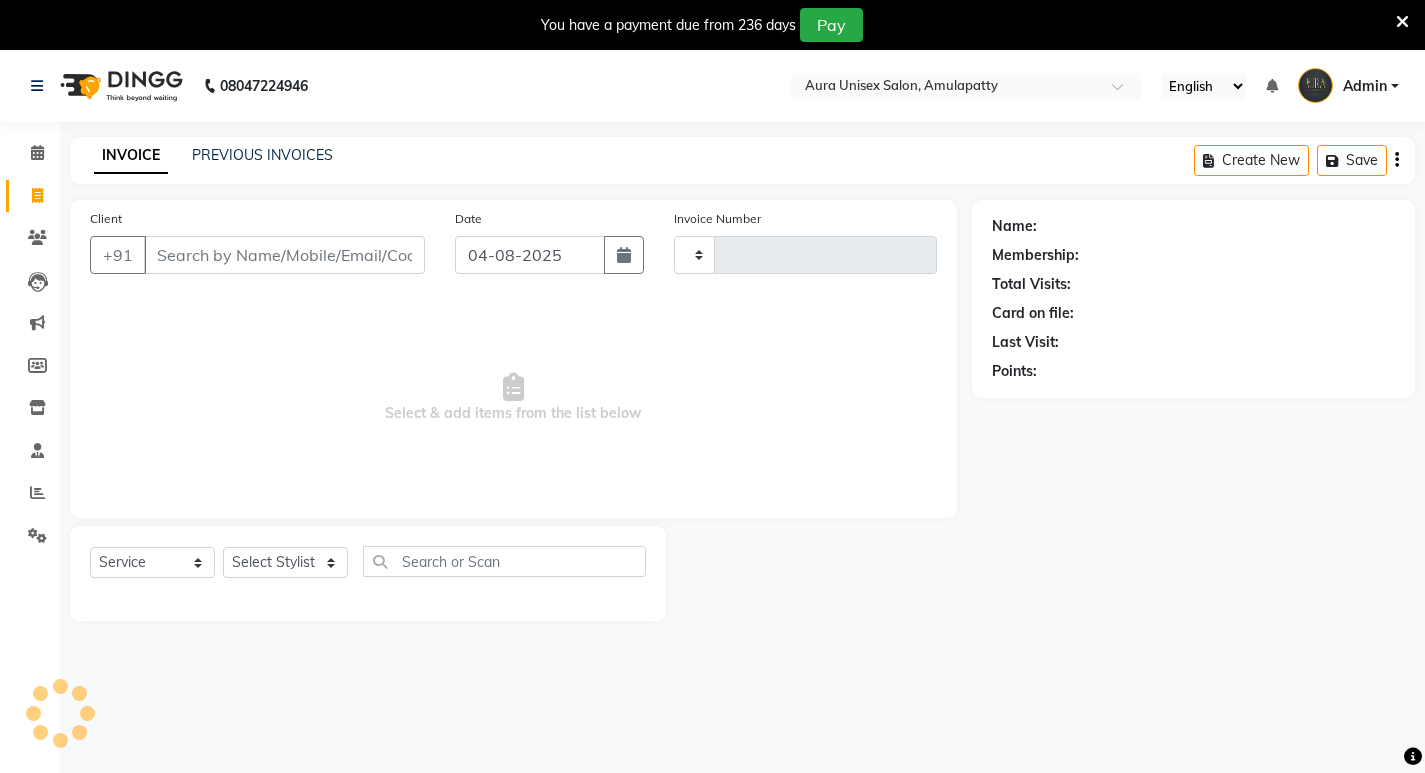 select on "service" 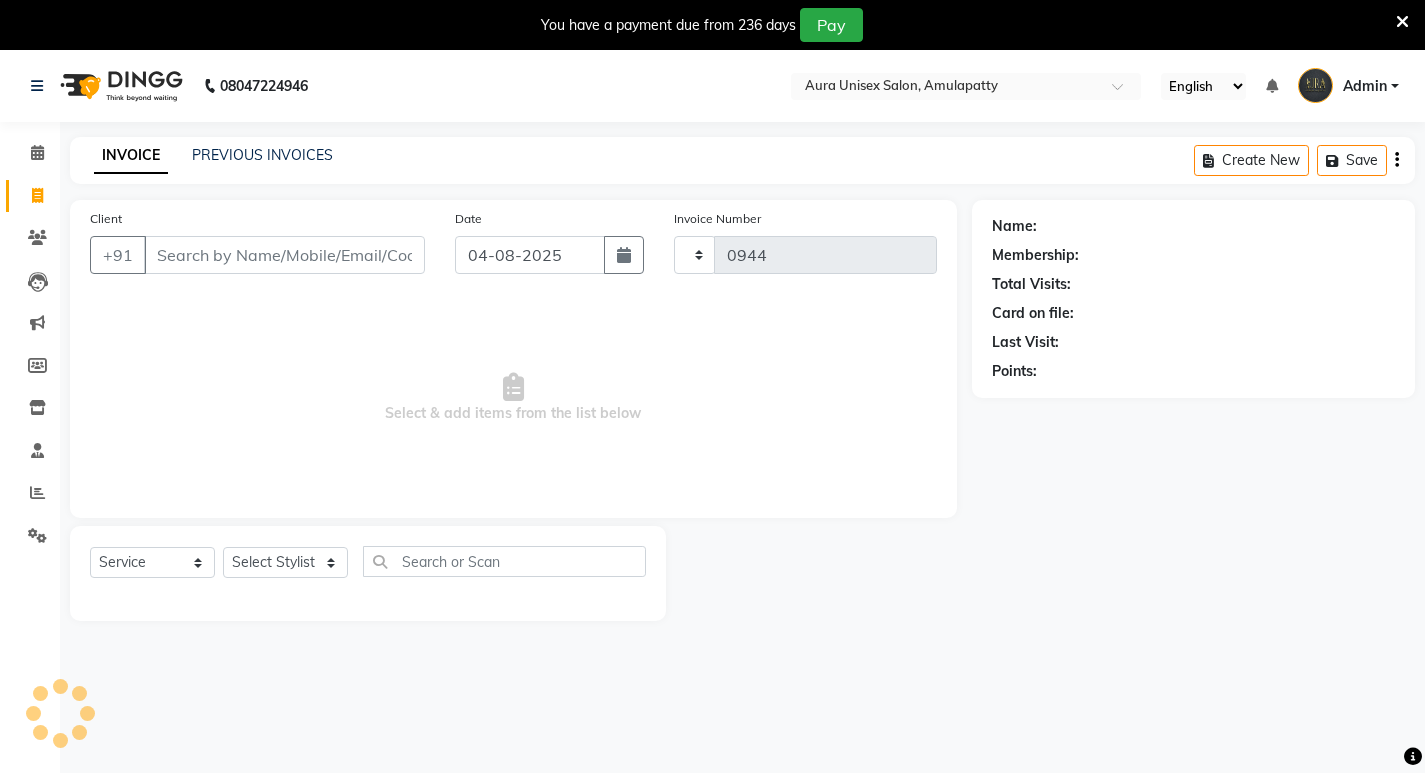 click on "Client" at bounding box center [284, 255] 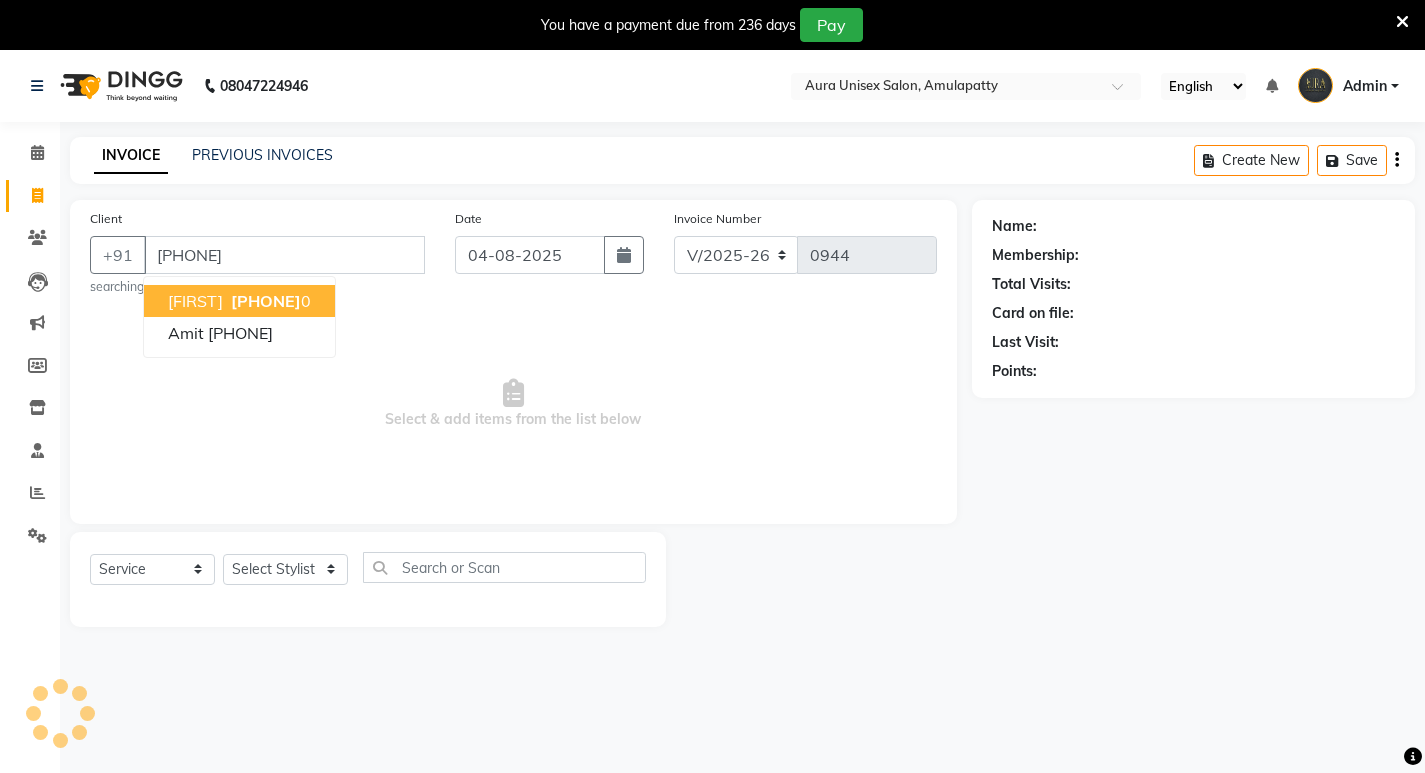 type on "[PHONE]" 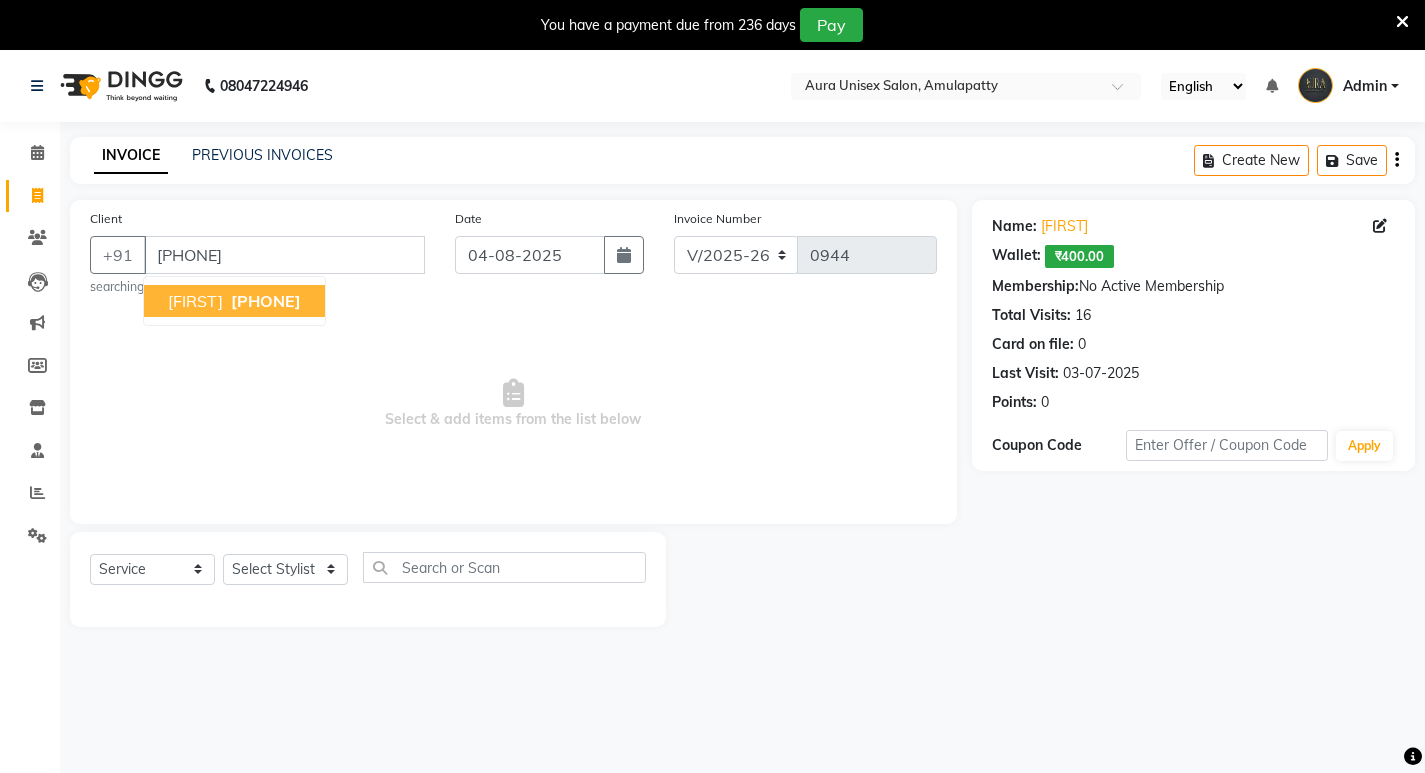 click on "[FIRST]" at bounding box center (195, 301) 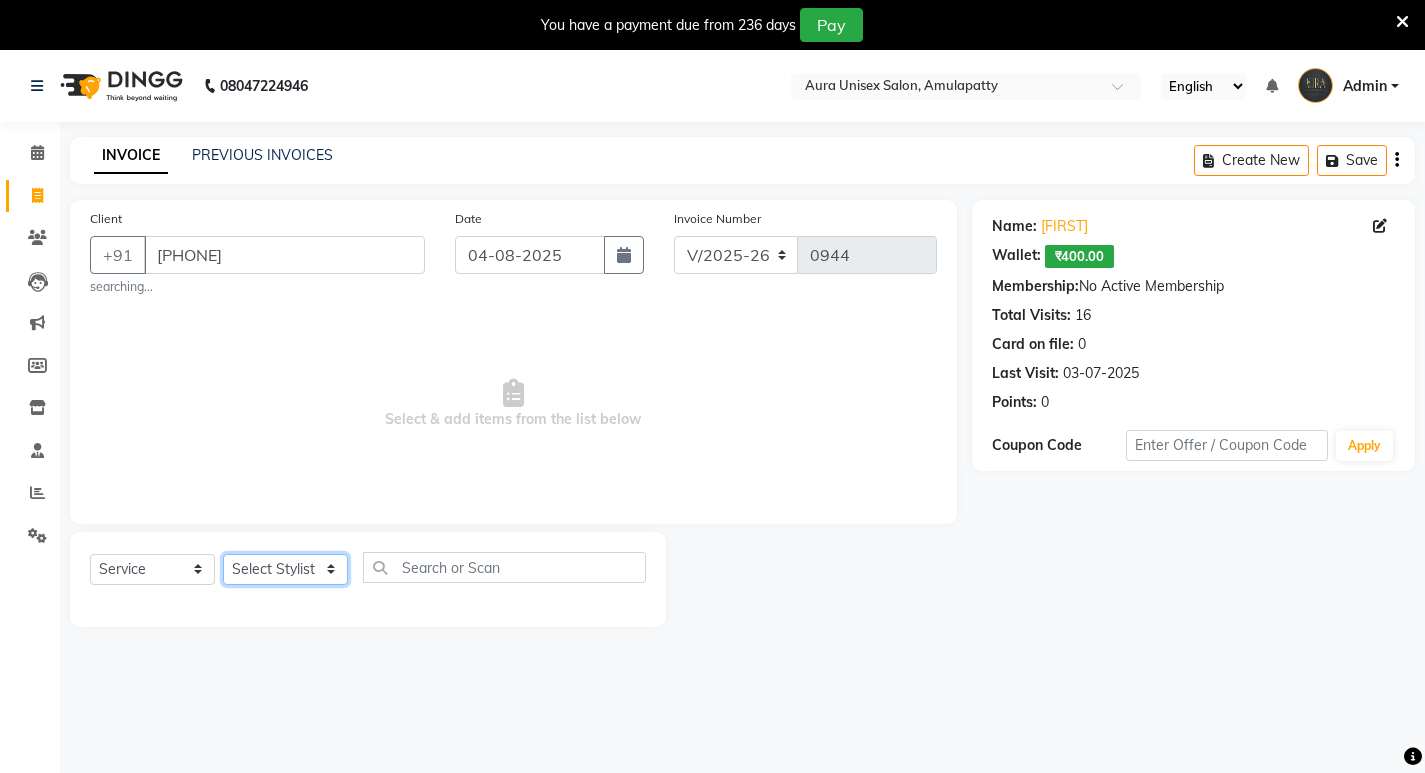 click on "Select Stylist AFJAL afreen BILAL RISHI" 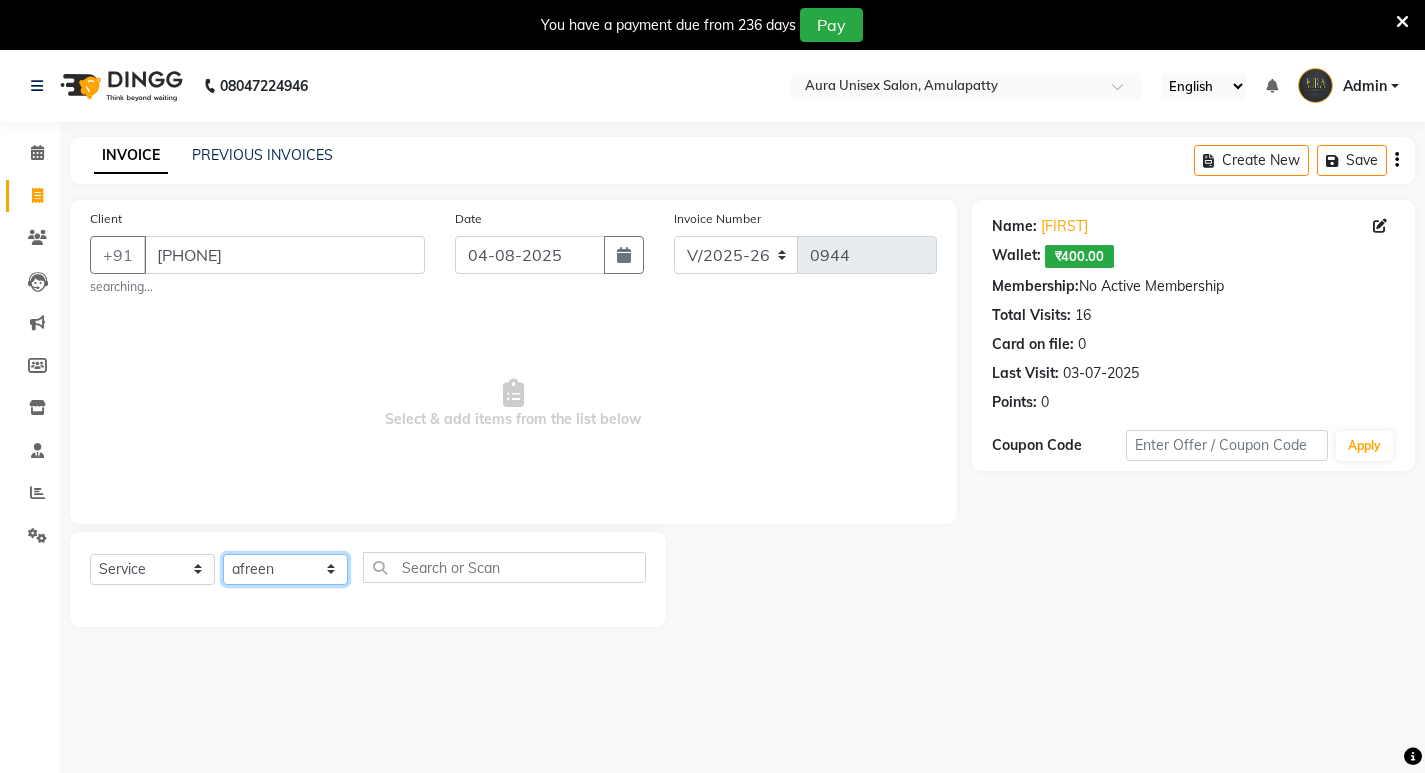 click on "Select Stylist AFJAL afreen BILAL RISHI" 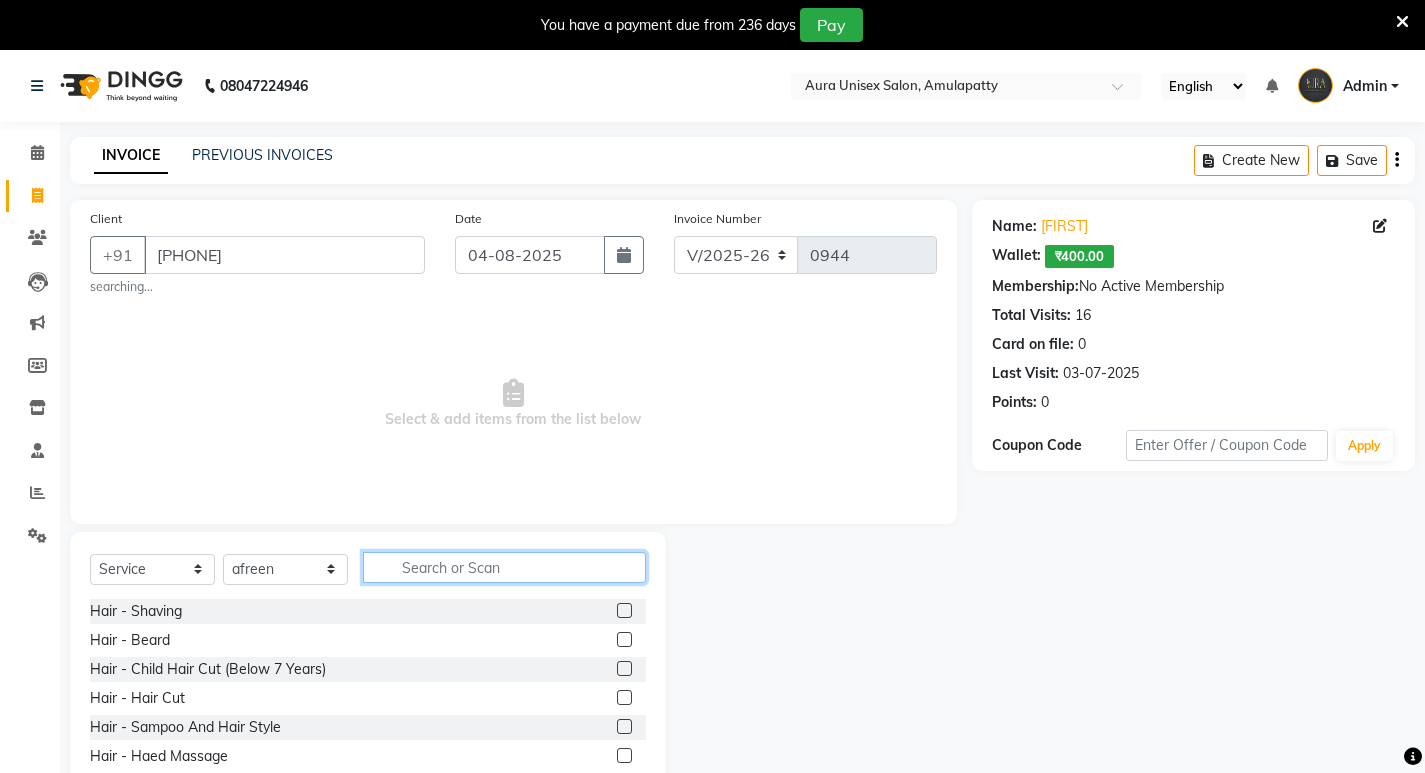 click 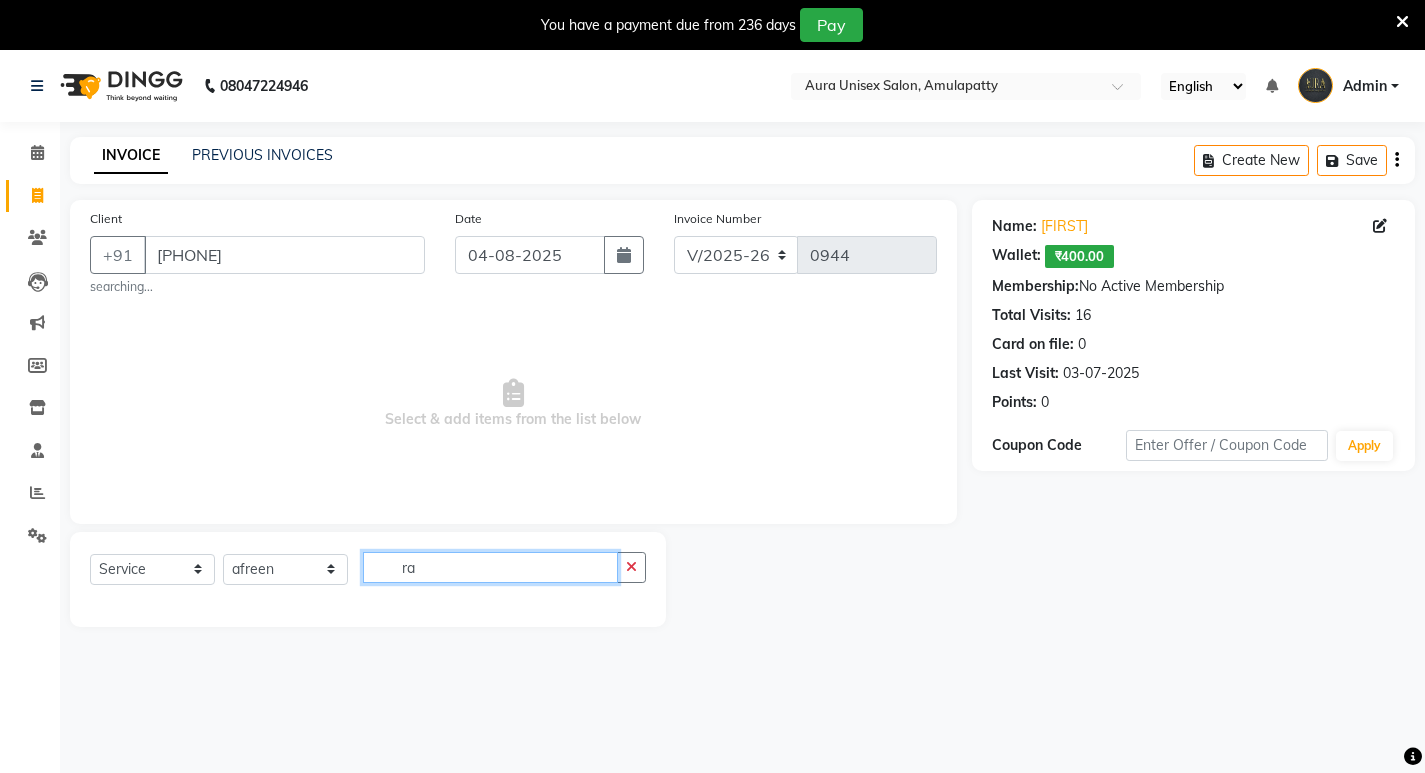 type on "r" 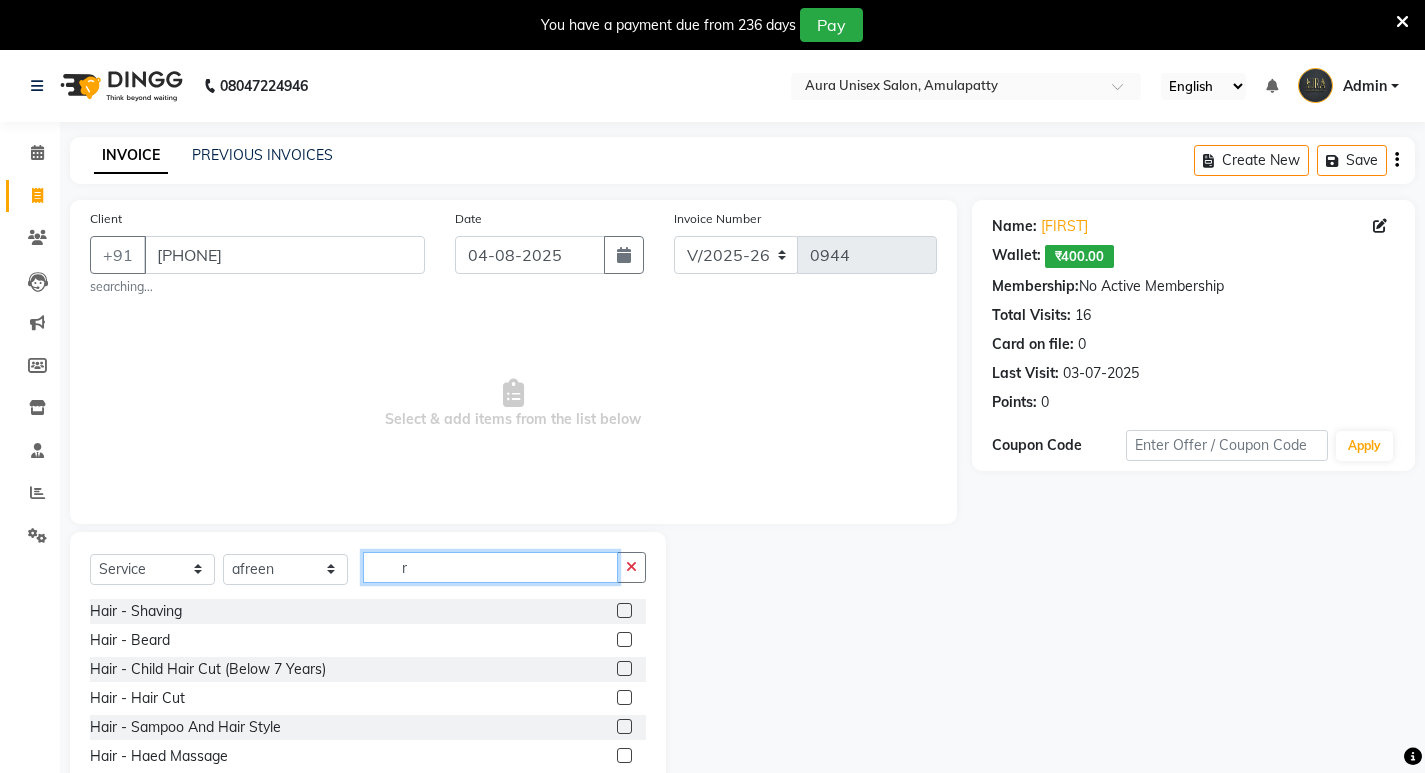 type 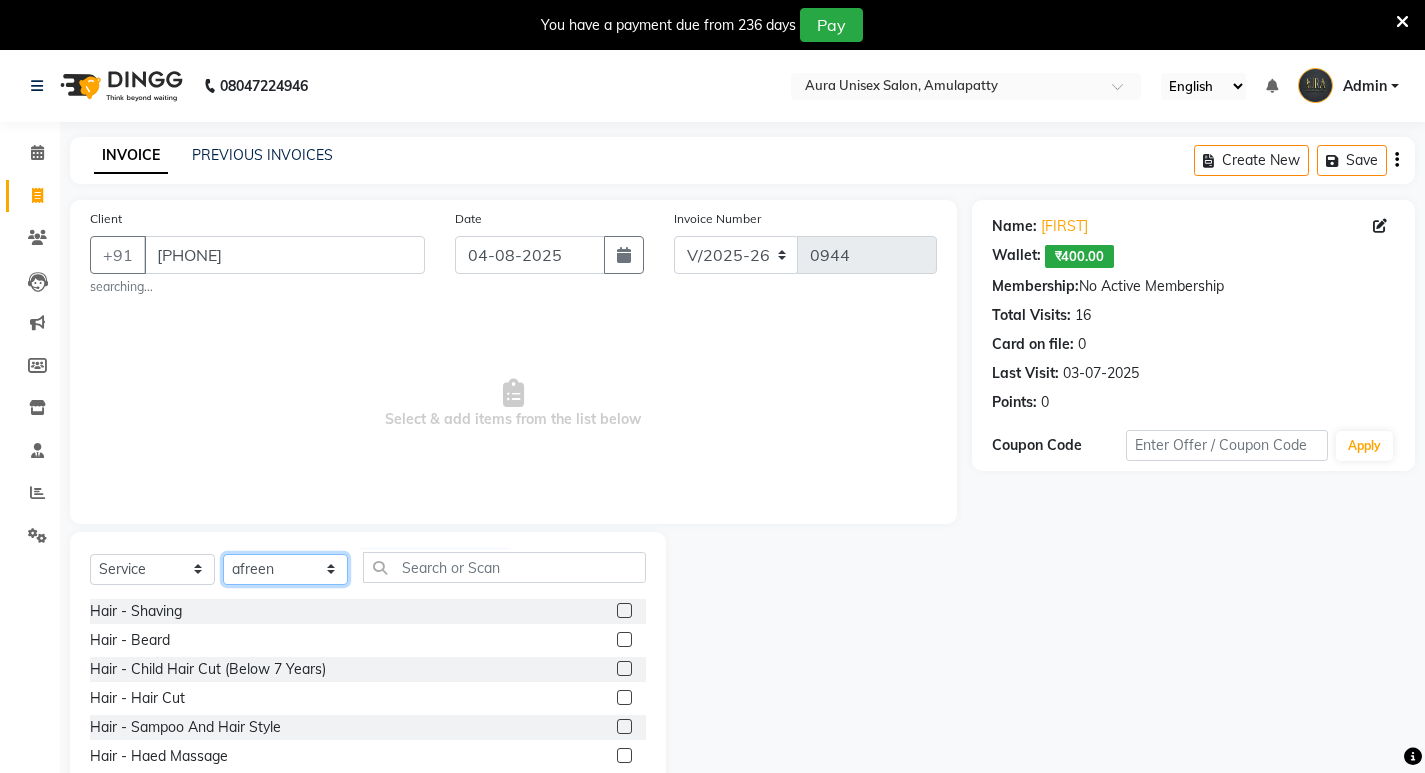 click on "Select Stylist AFJAL afreen BILAL RISHI" 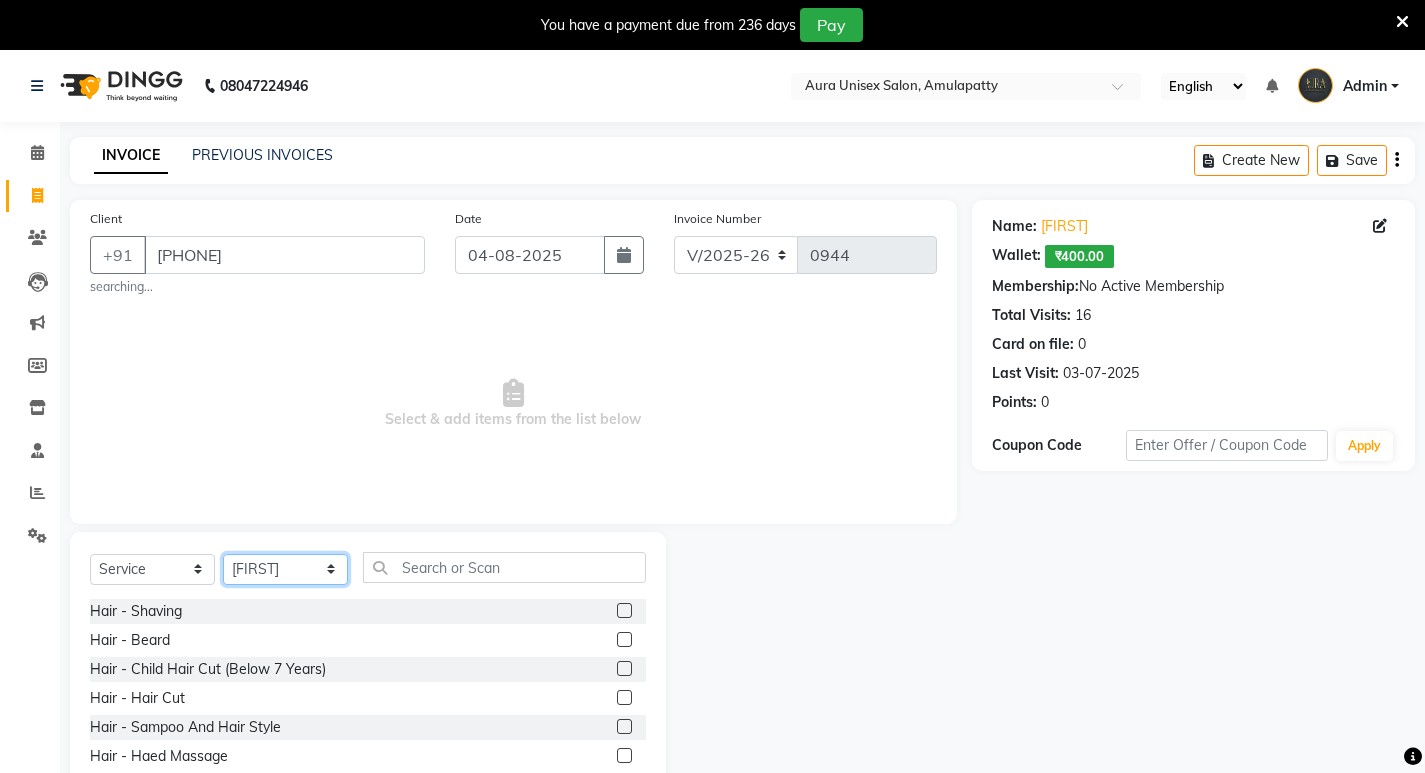 click on "Select Stylist AFJAL afreen BILAL RISHI" 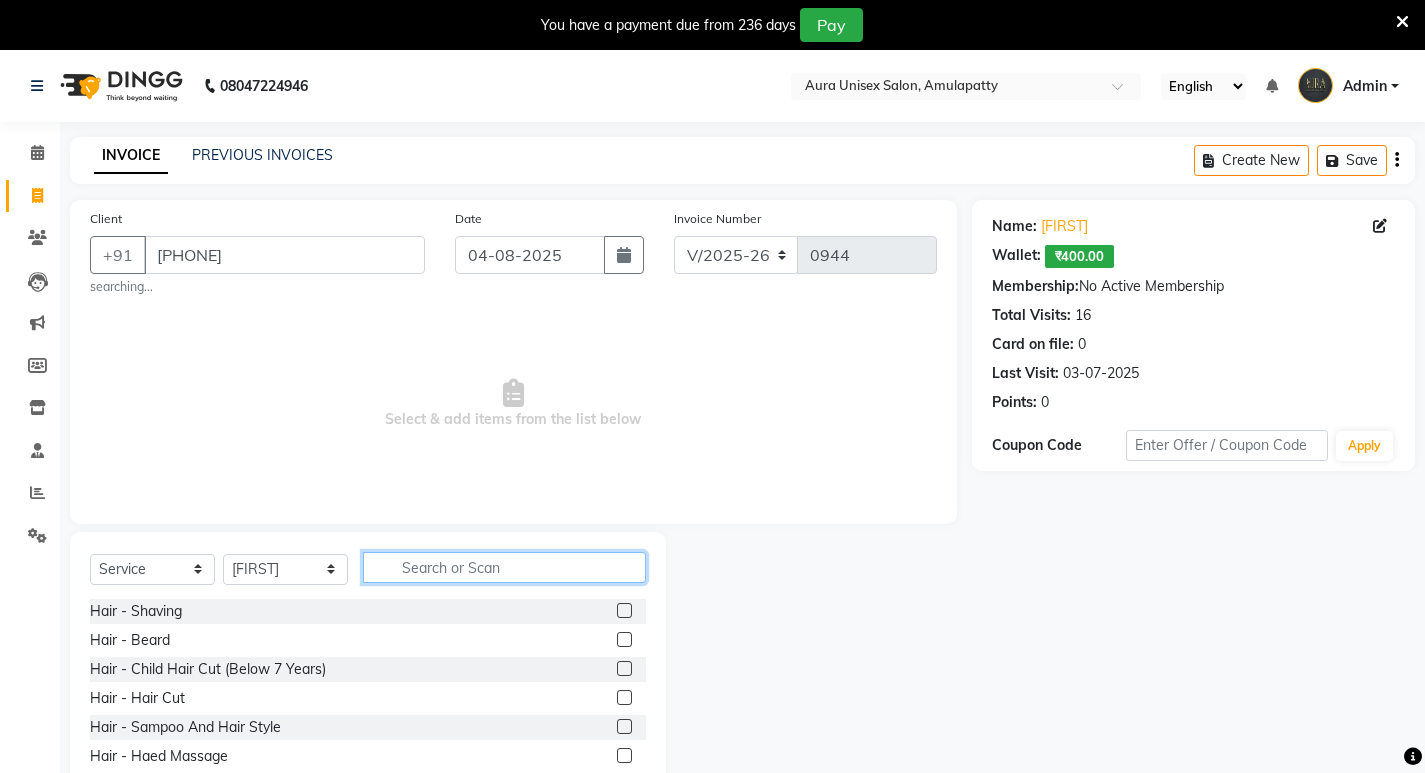 click 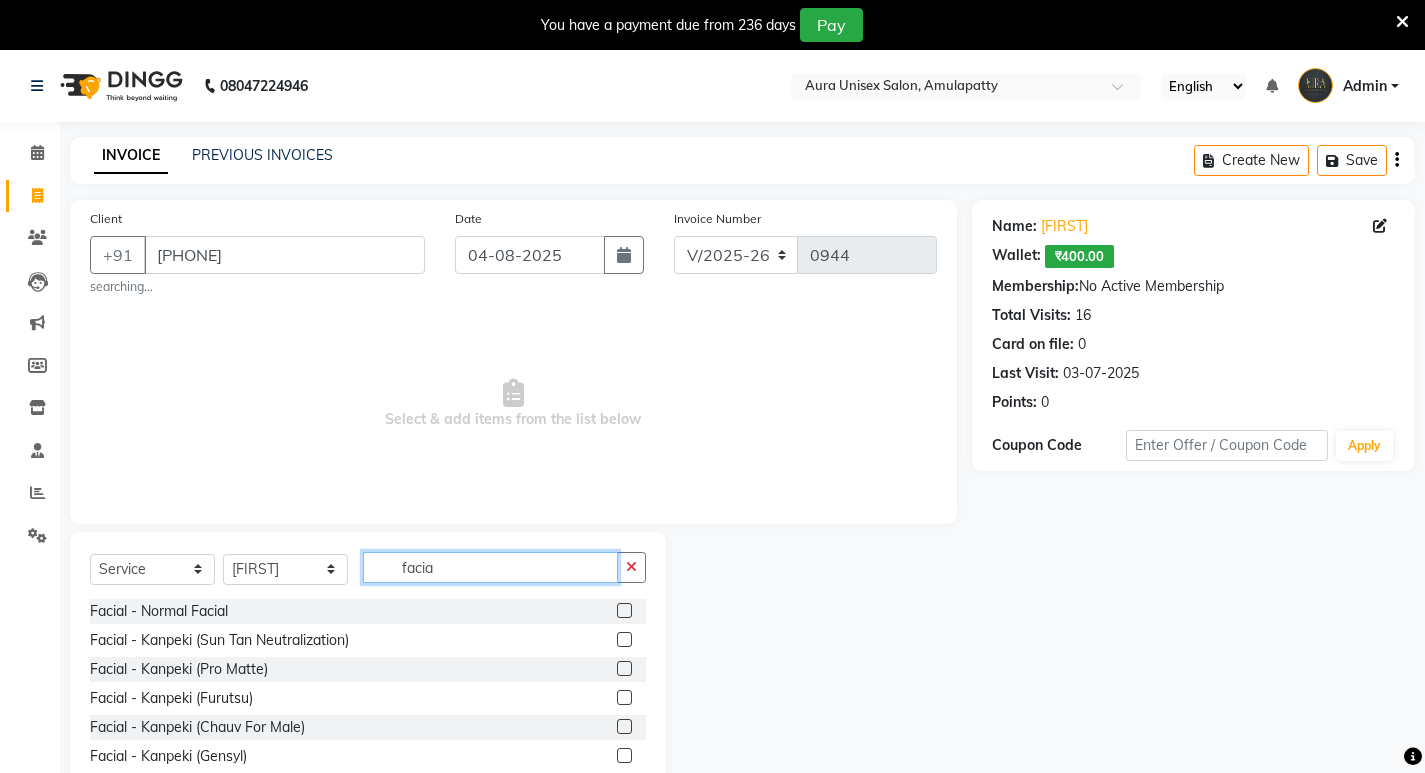 scroll, scrollTop: 61, scrollLeft: 0, axis: vertical 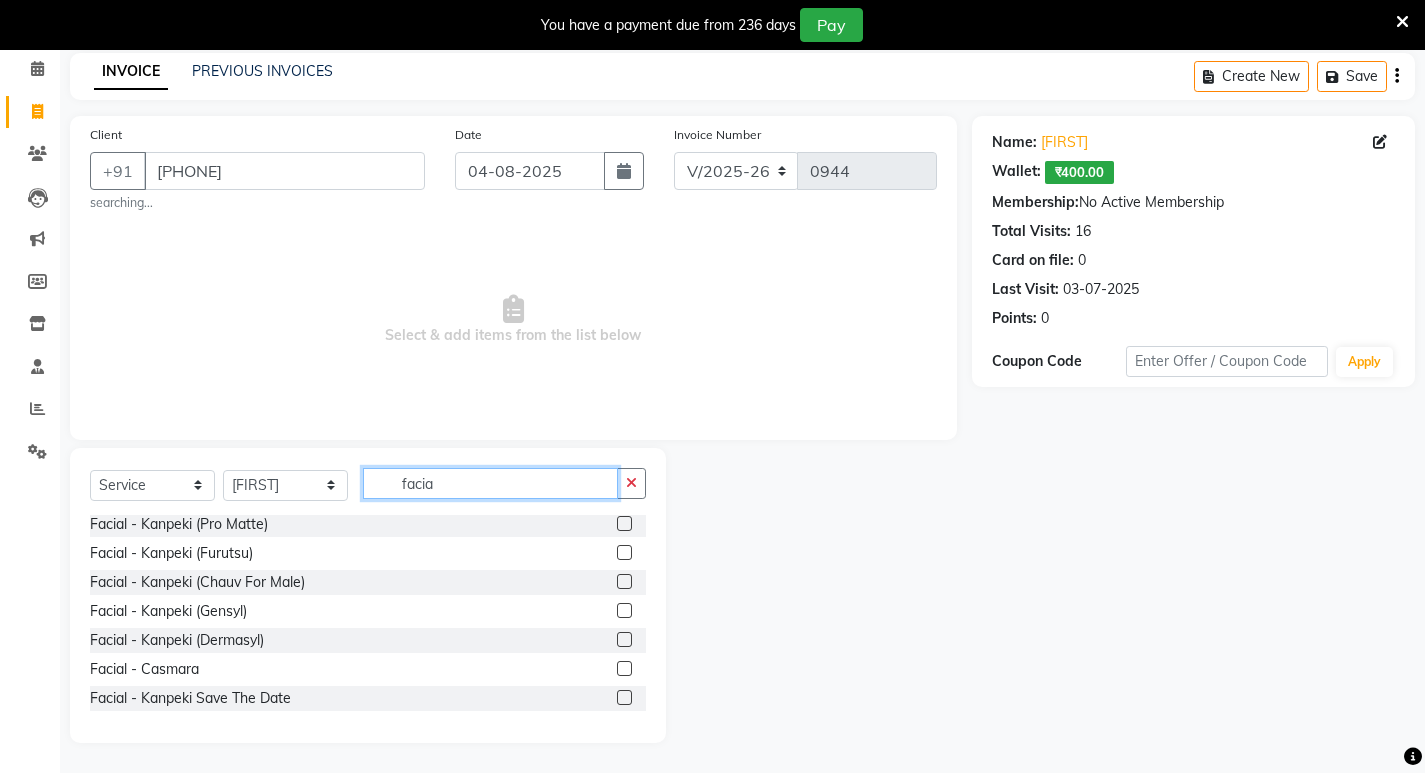 click on "facia" 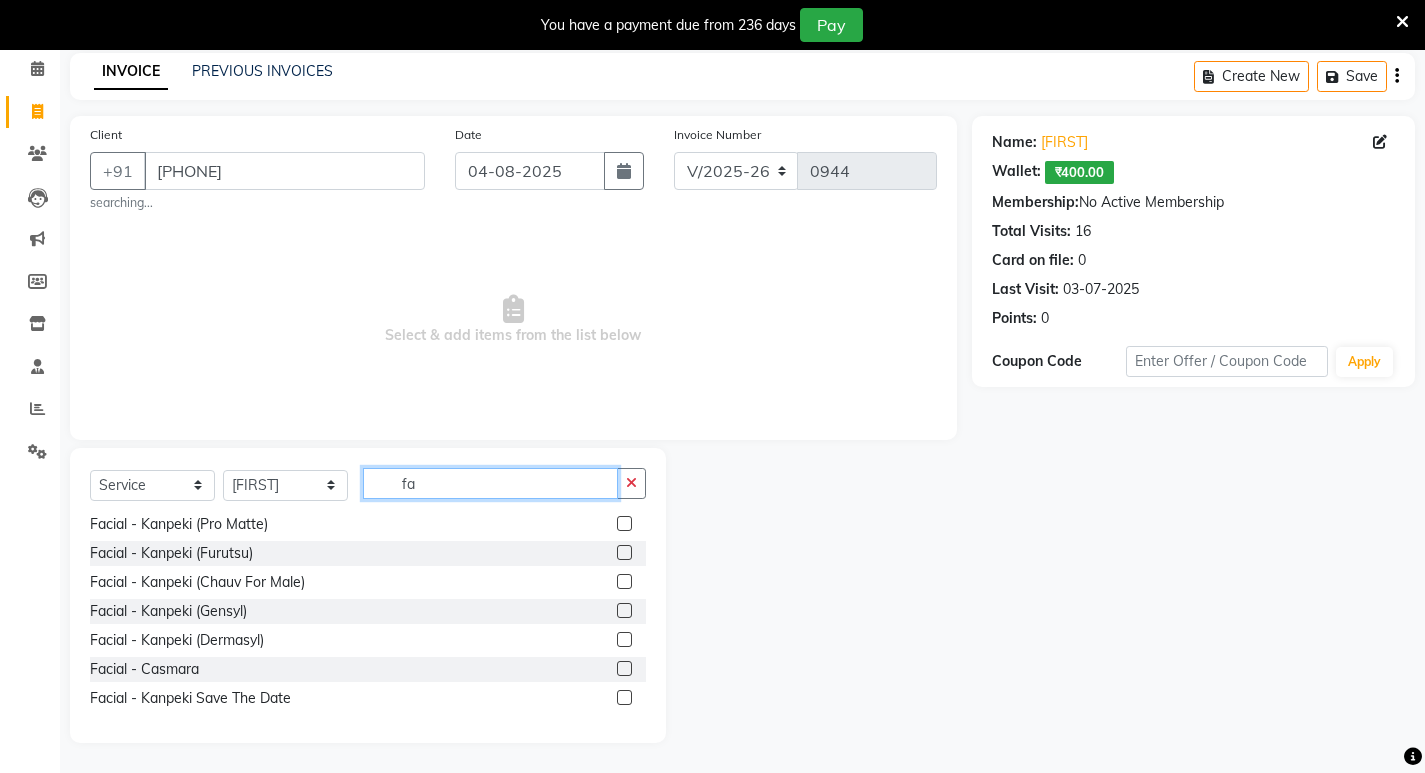type on "f" 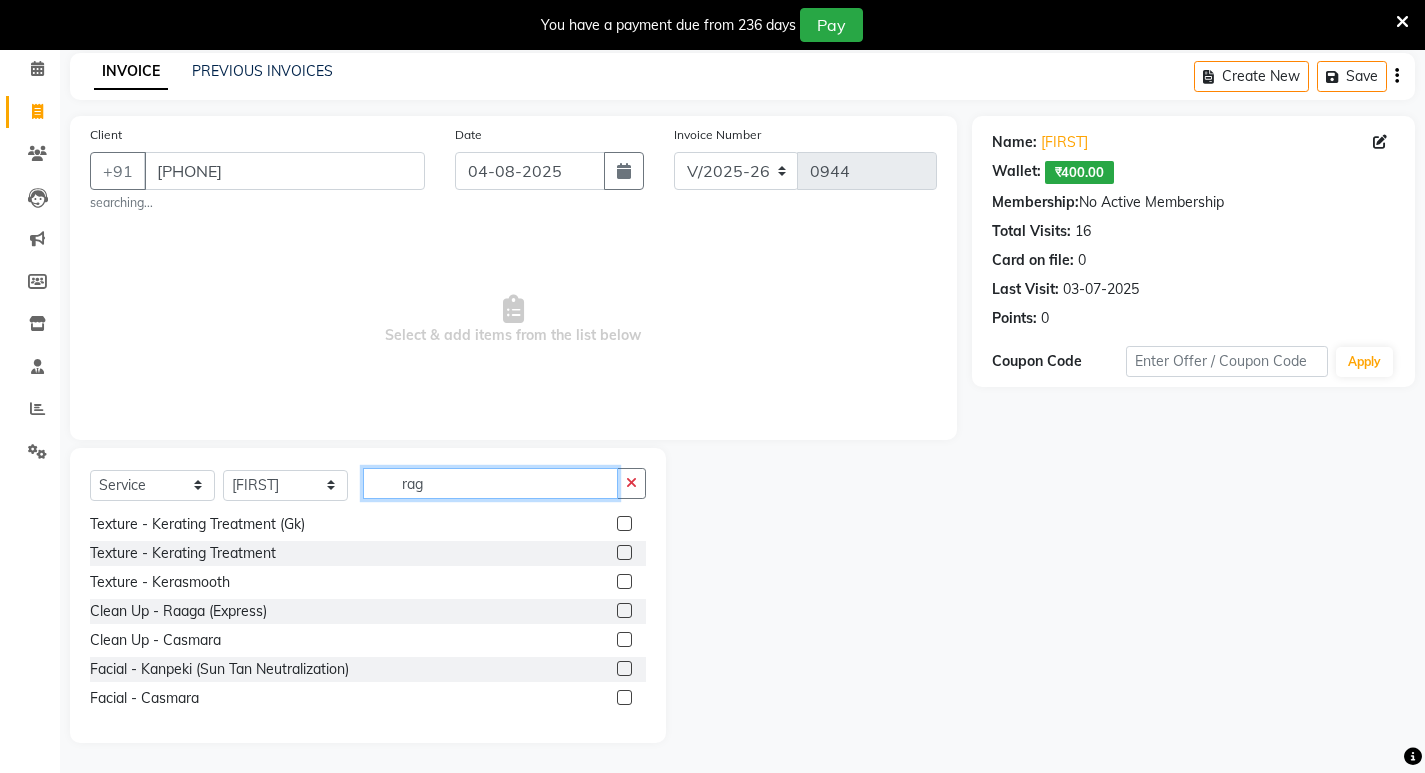 scroll, scrollTop: 0, scrollLeft: 0, axis: both 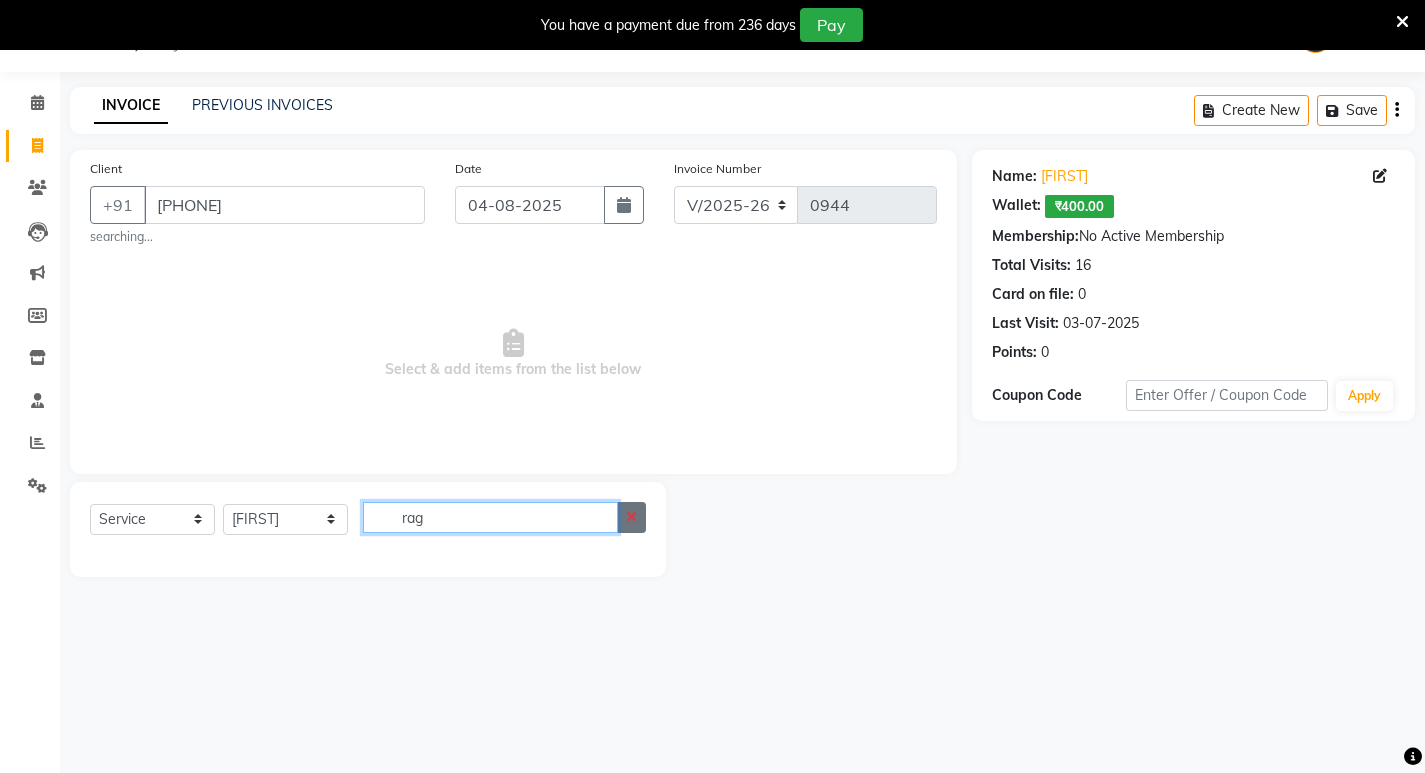 type on "rag" 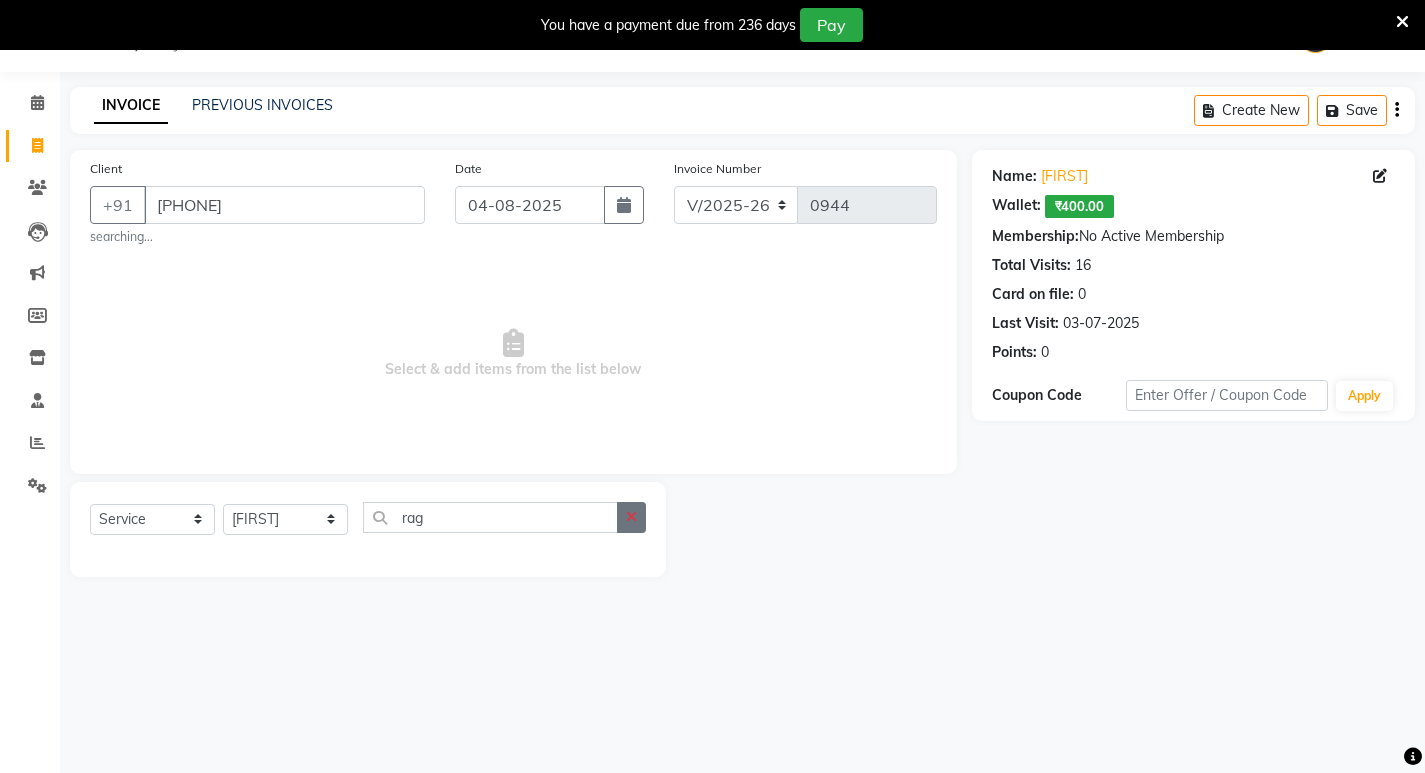 click 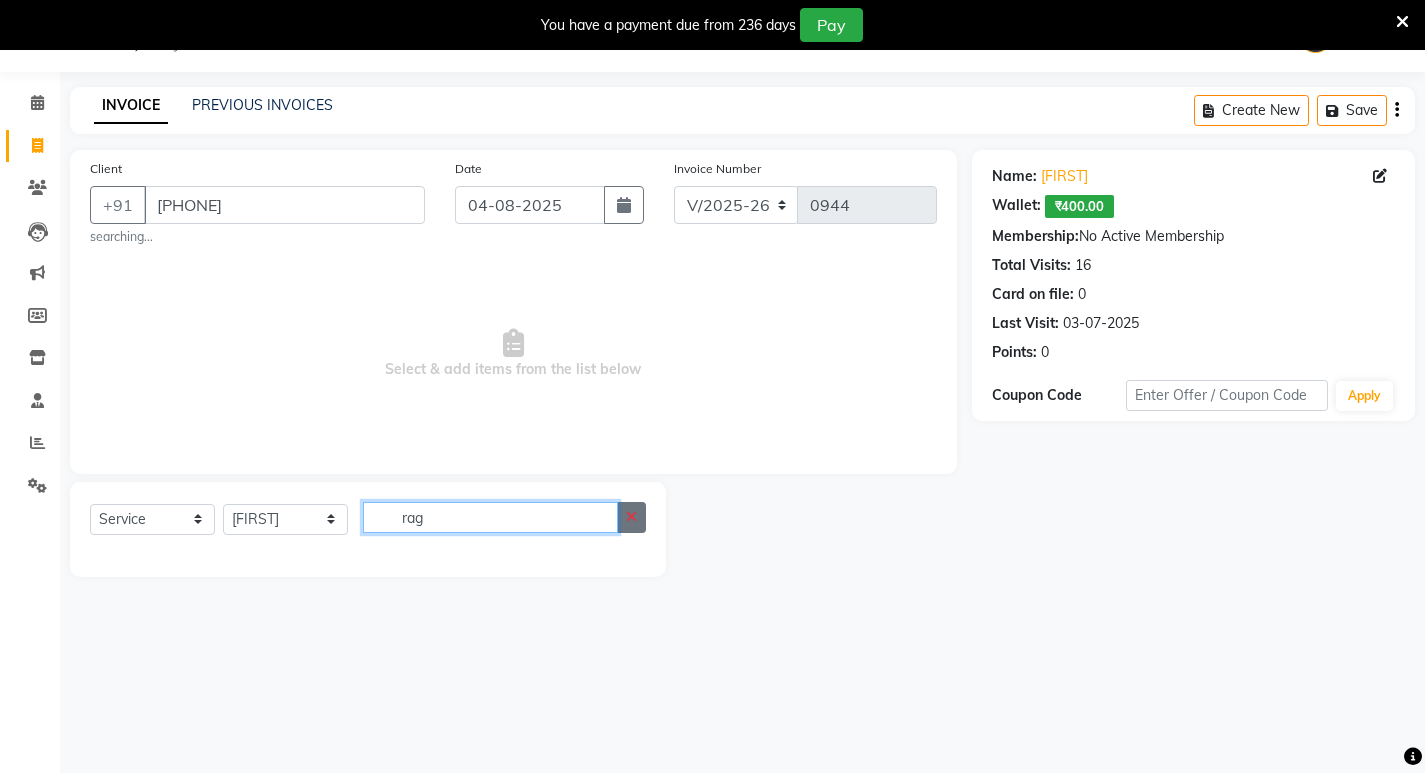 type 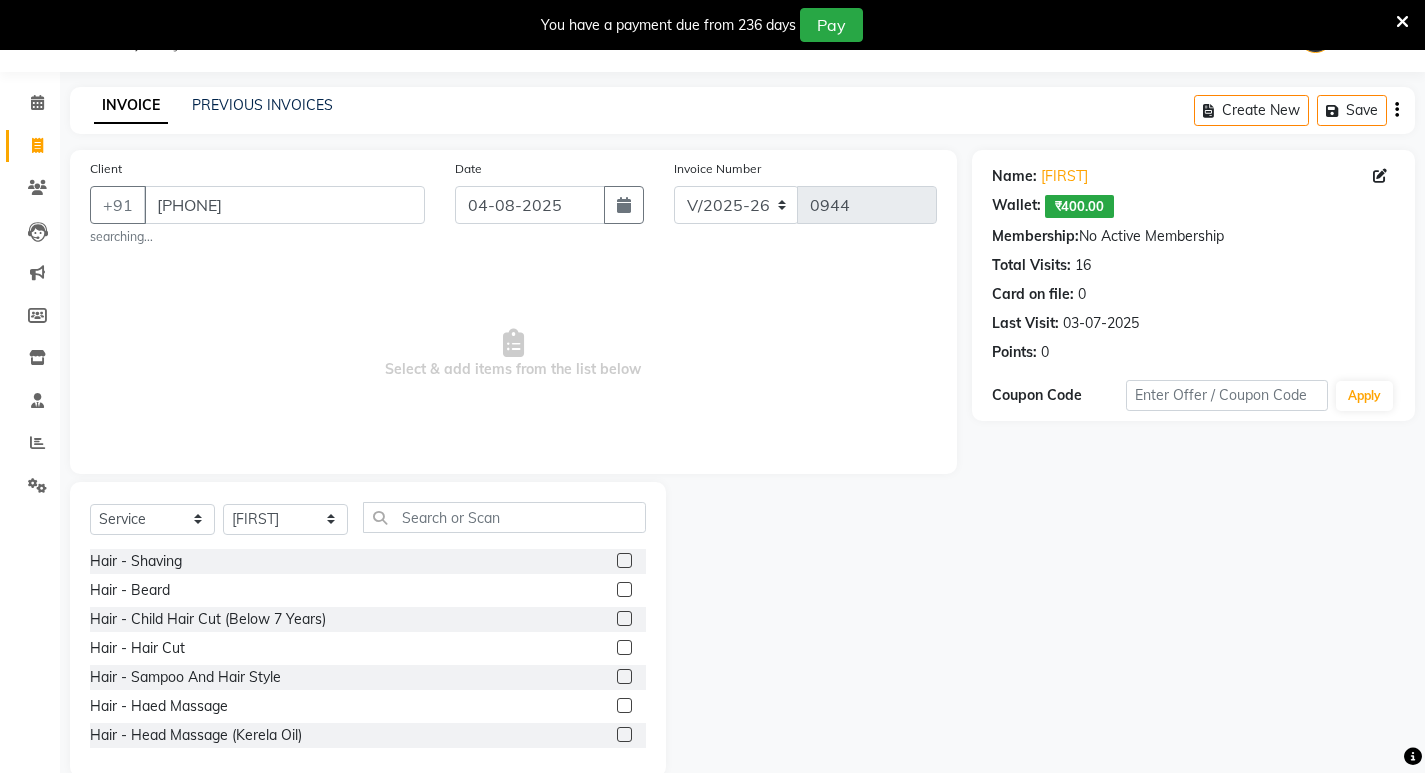 click 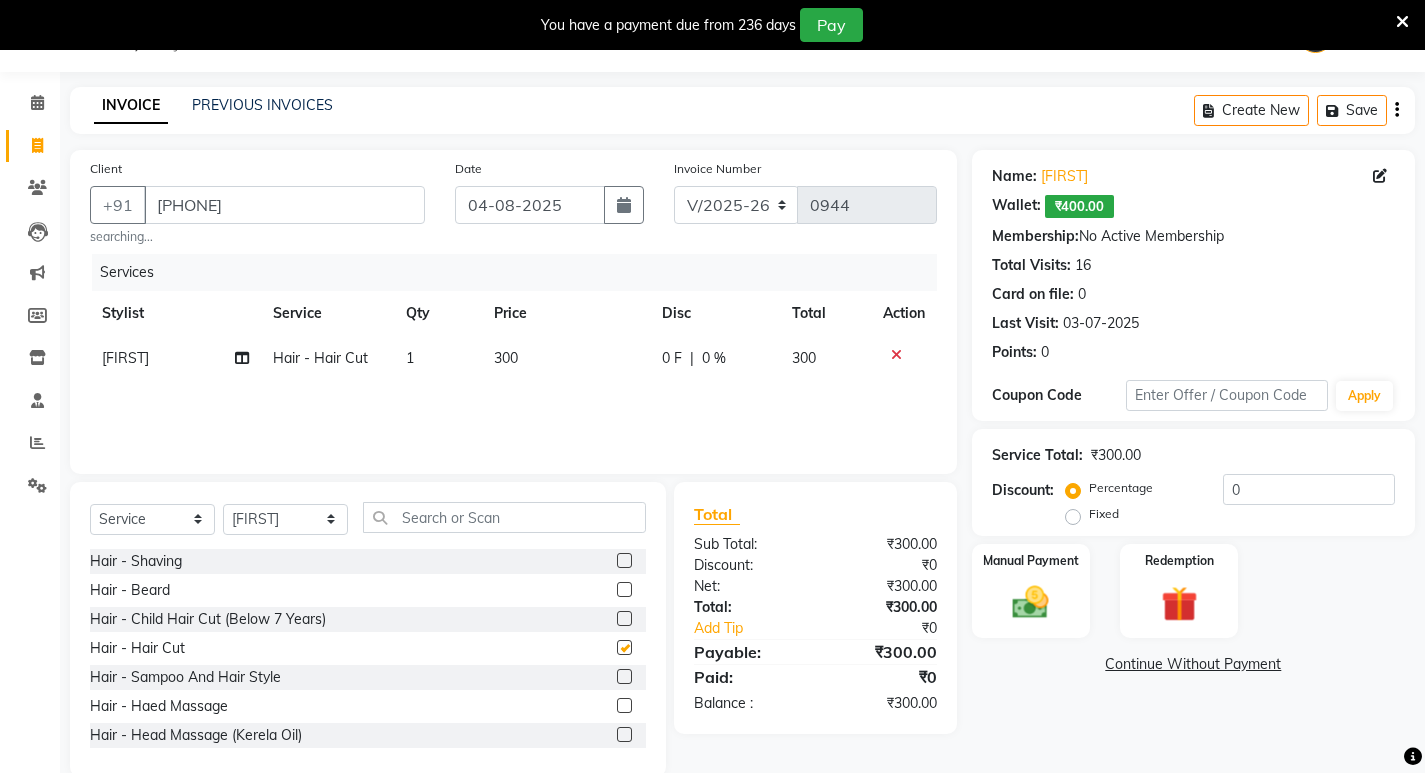 checkbox on "false" 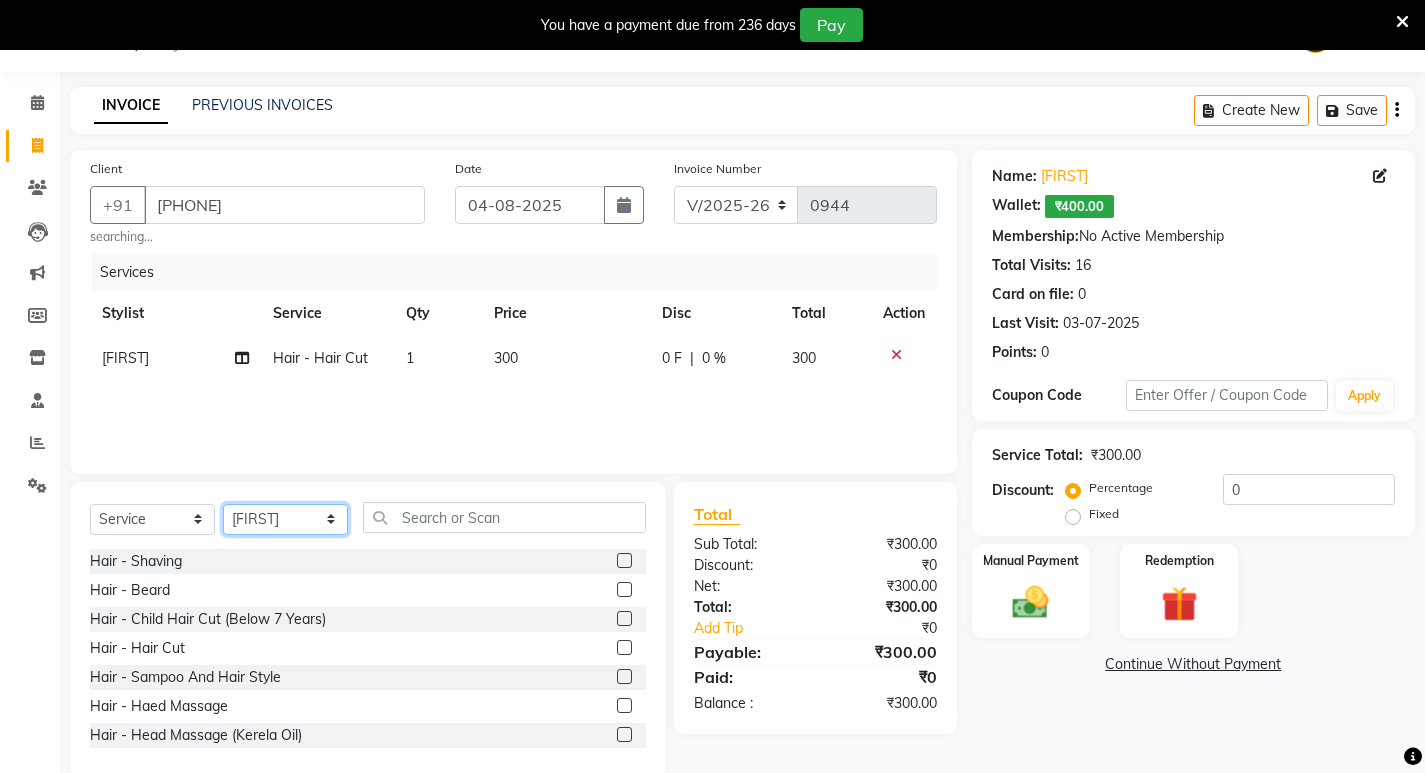 click on "Select Stylist AFJAL afreen BILAL RISHI" 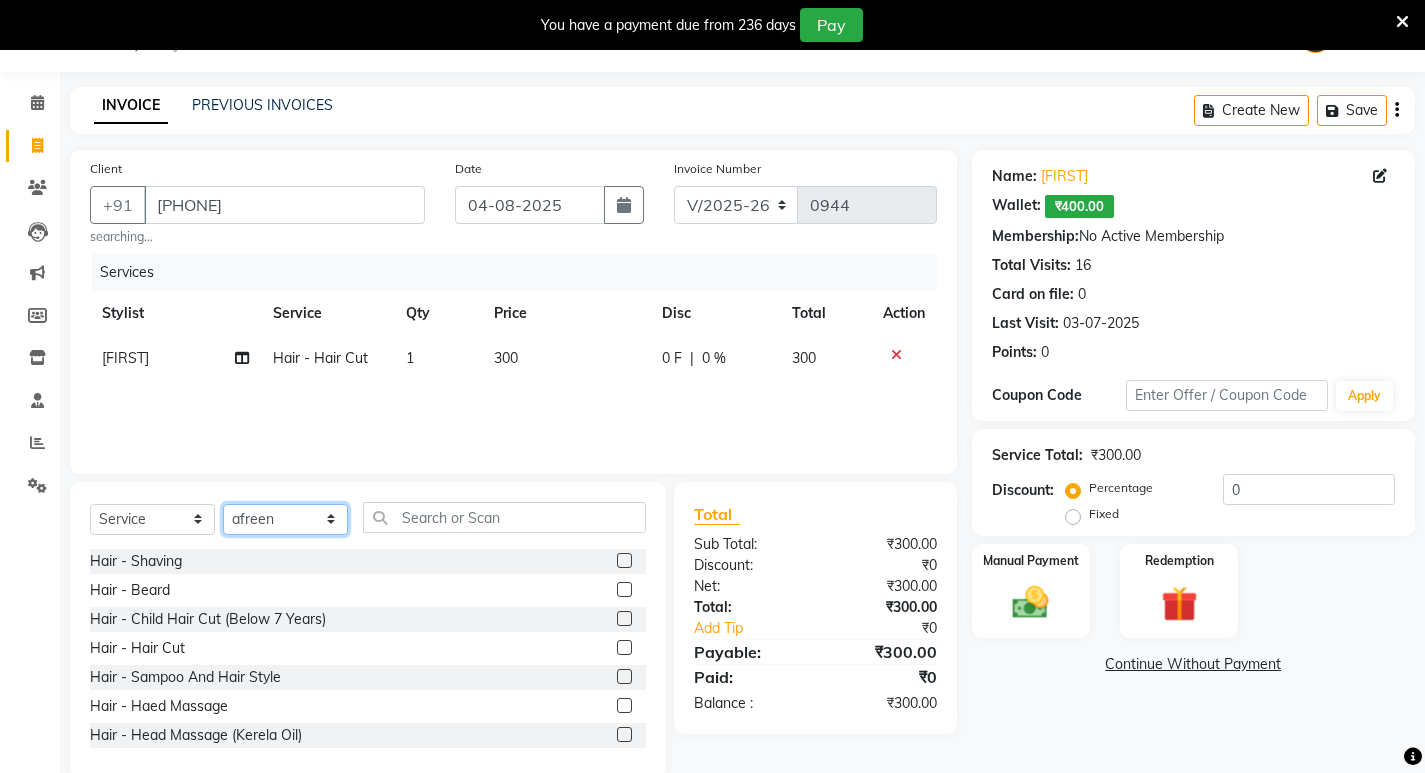 click on "Select Stylist AFJAL afreen BILAL RISHI" 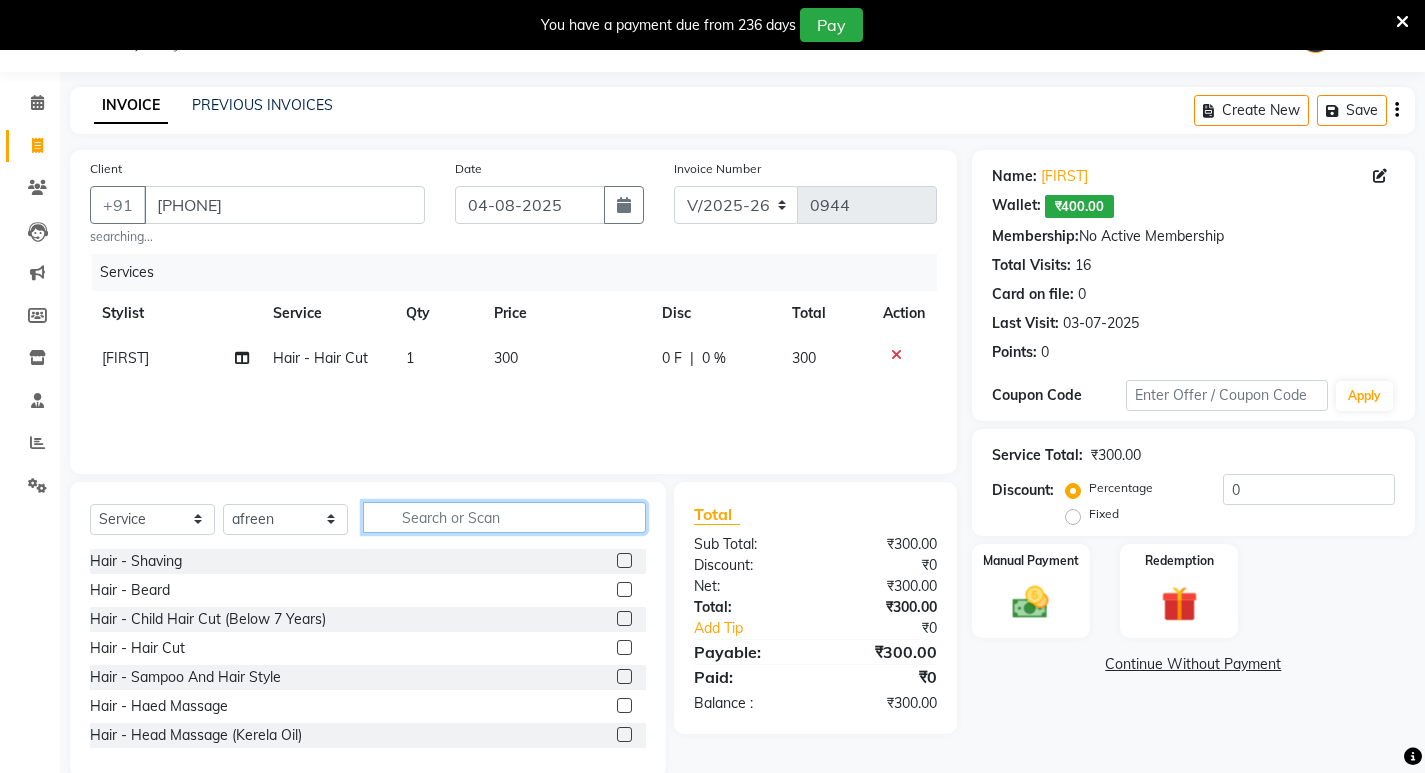 click 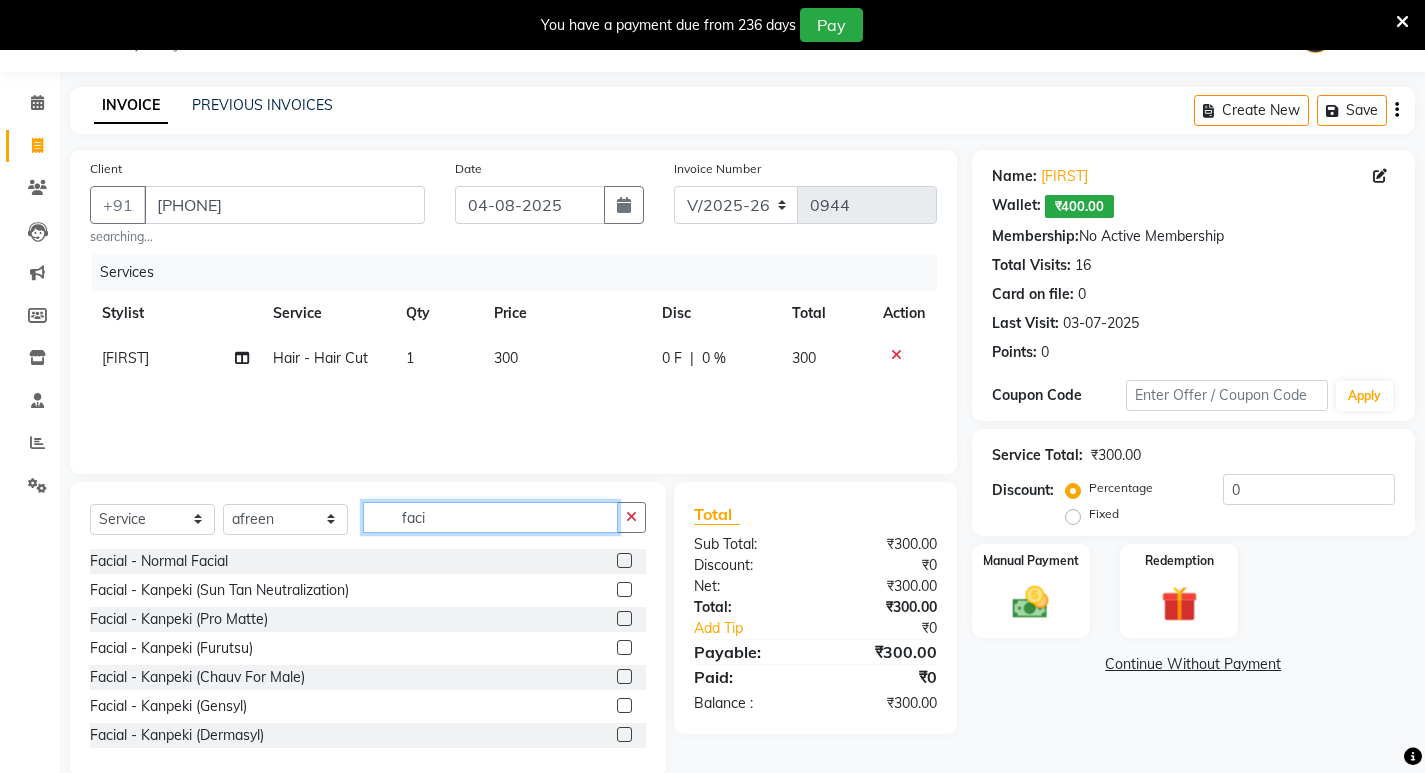type on "faci" 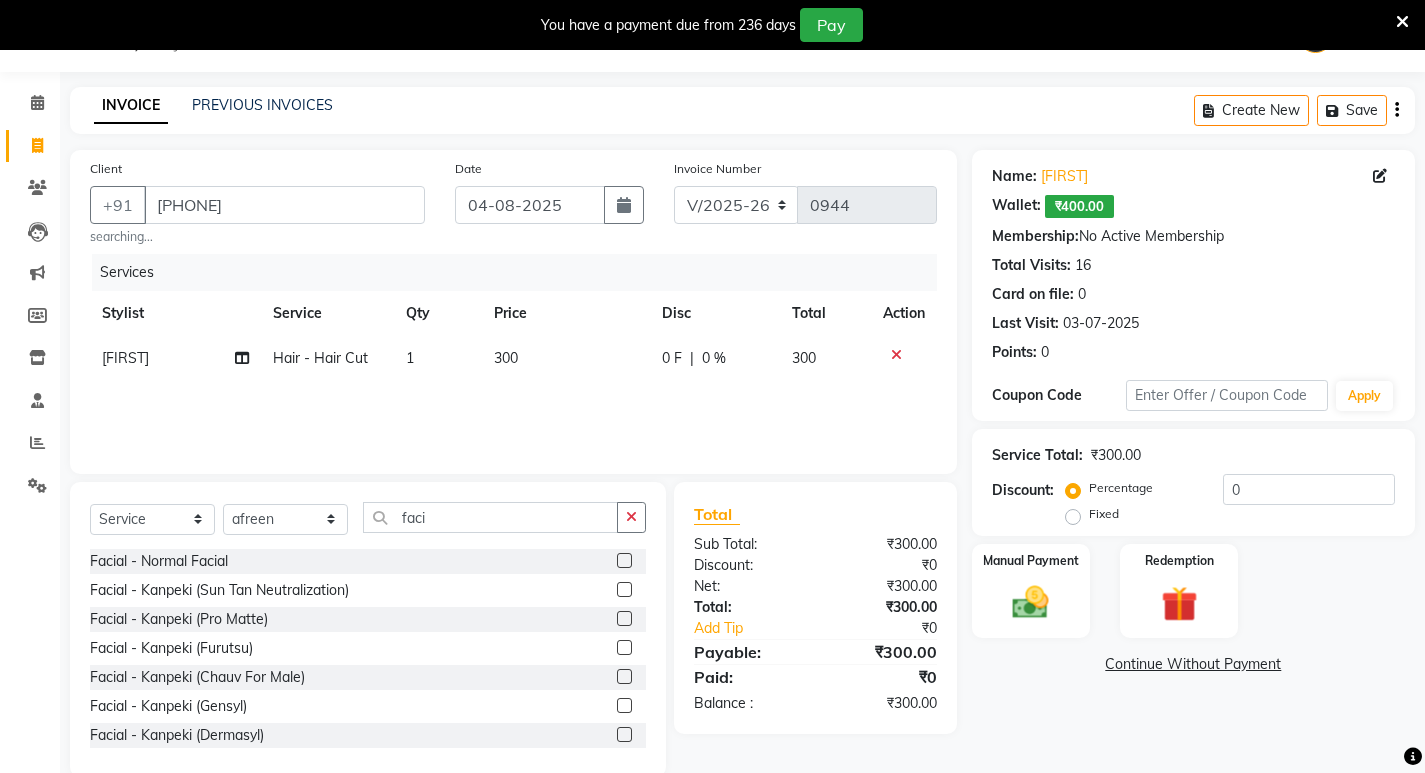 click 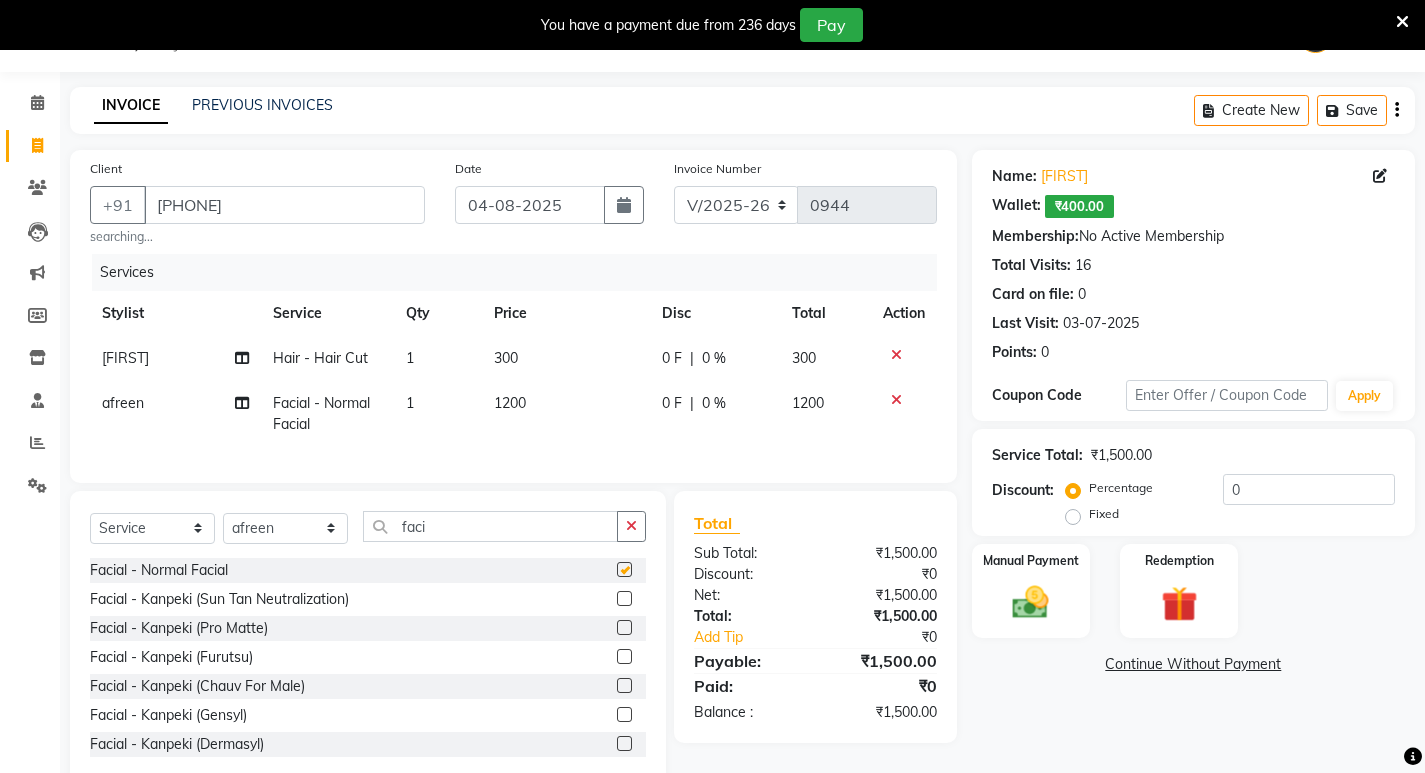 checkbox on "false" 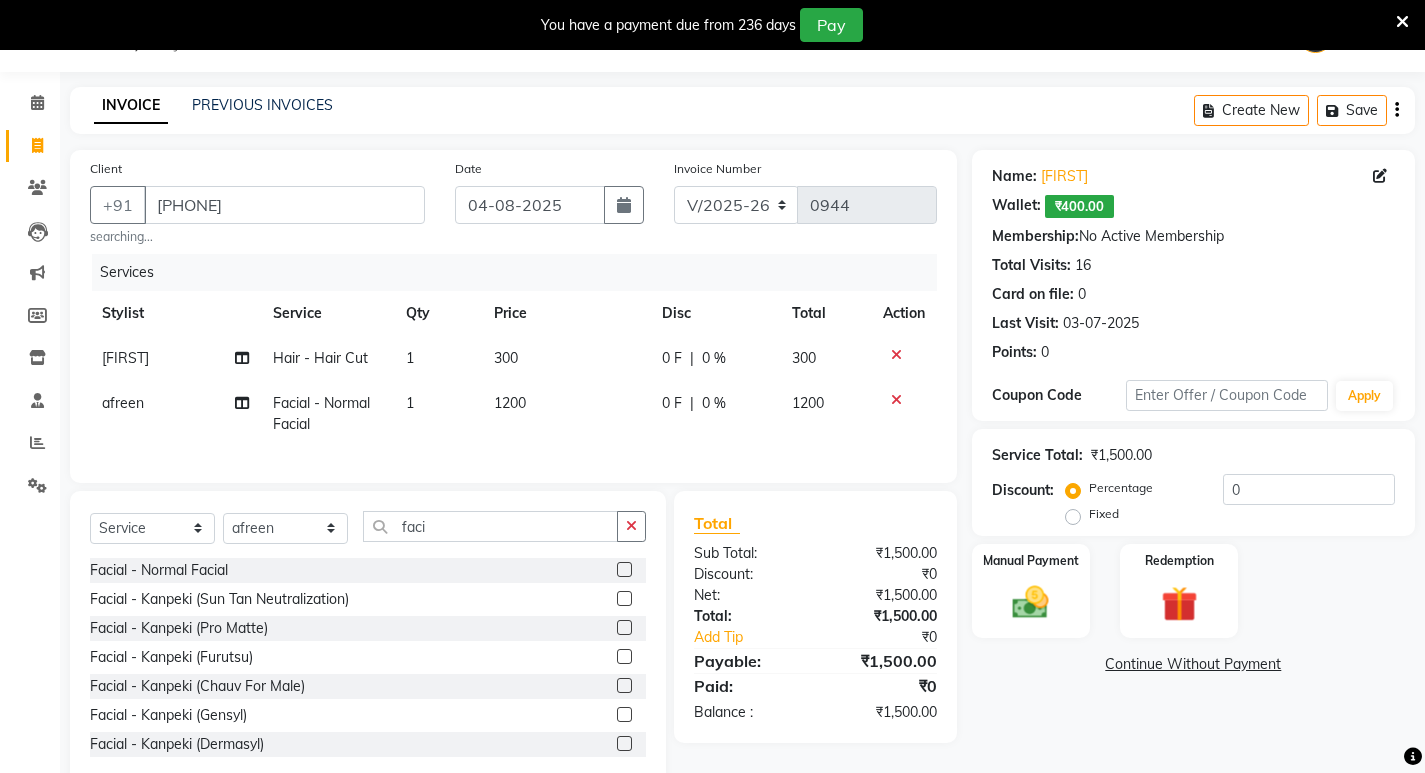 click on "1200" 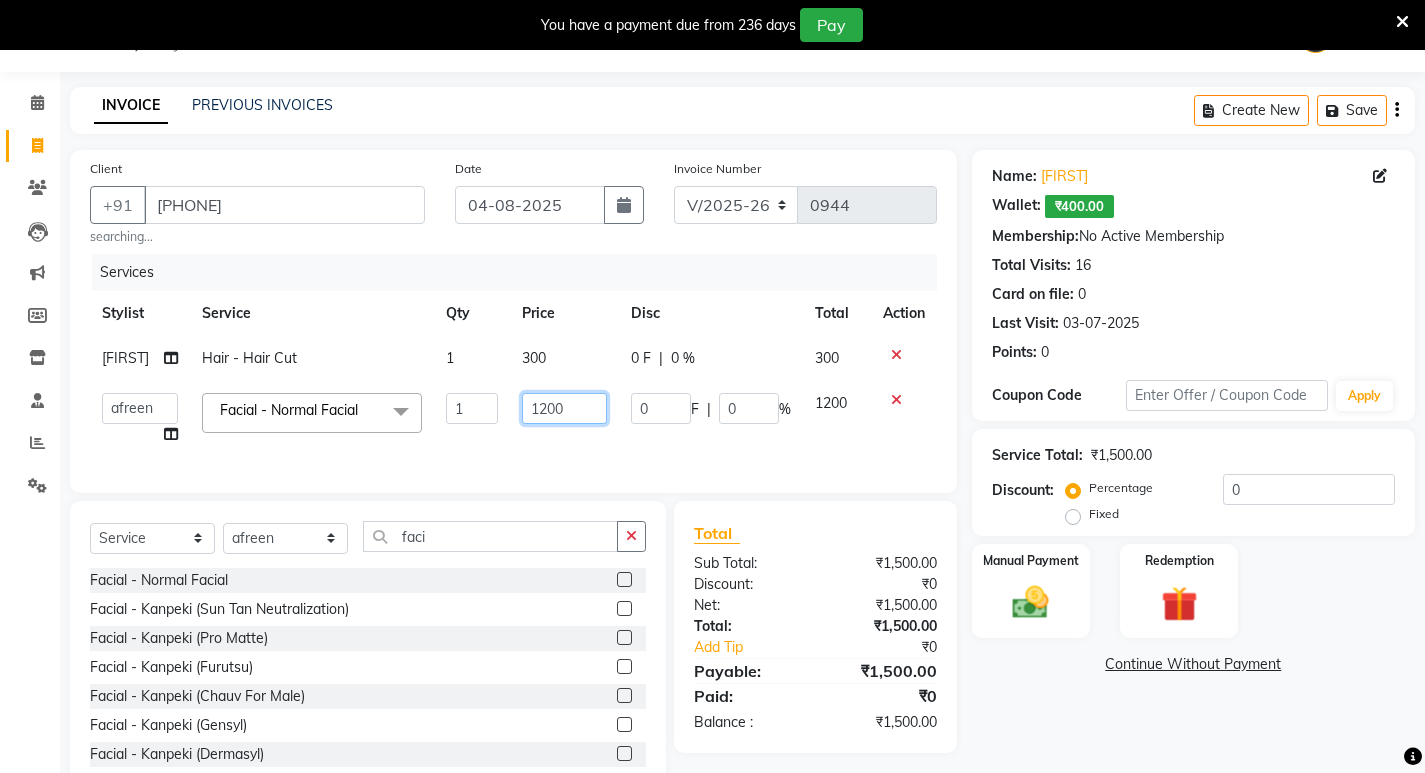 click on "1200" 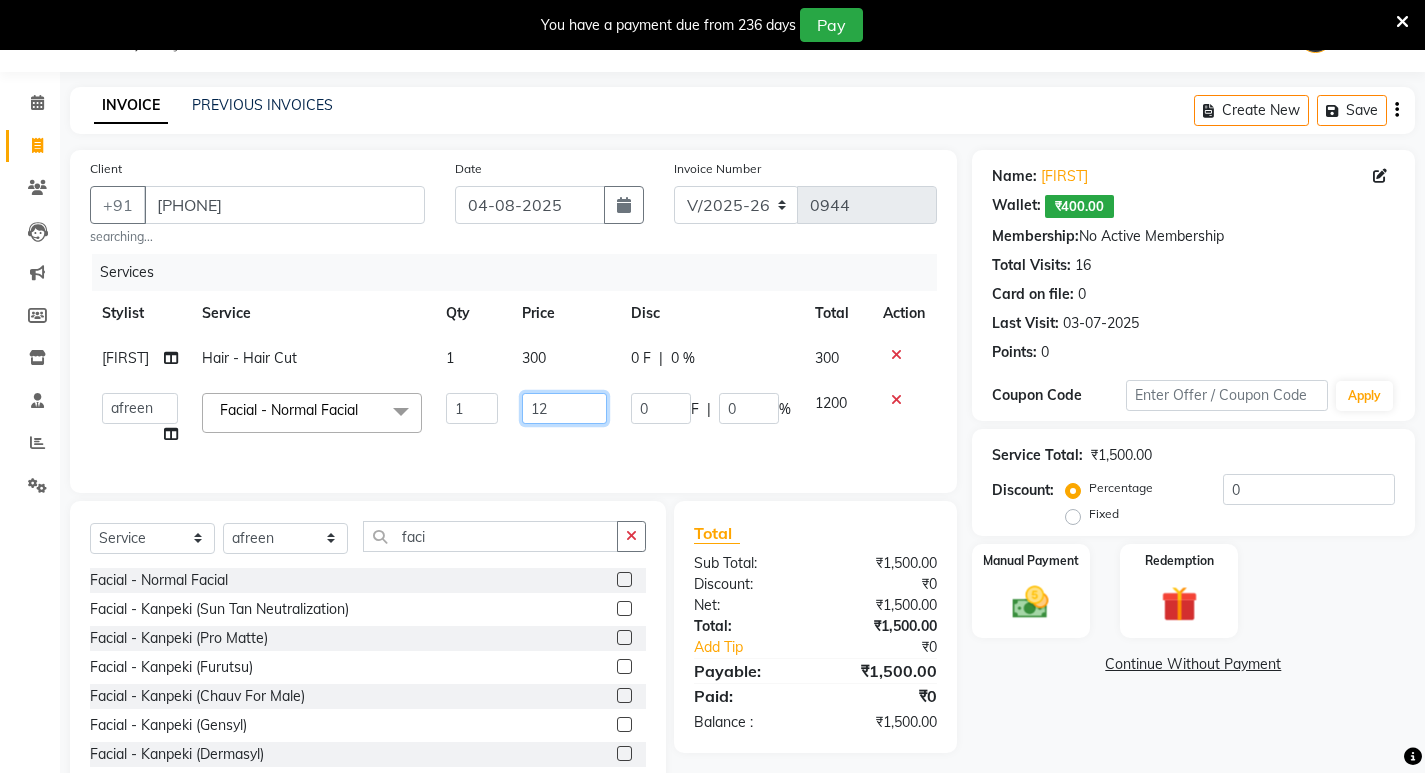 type on "1" 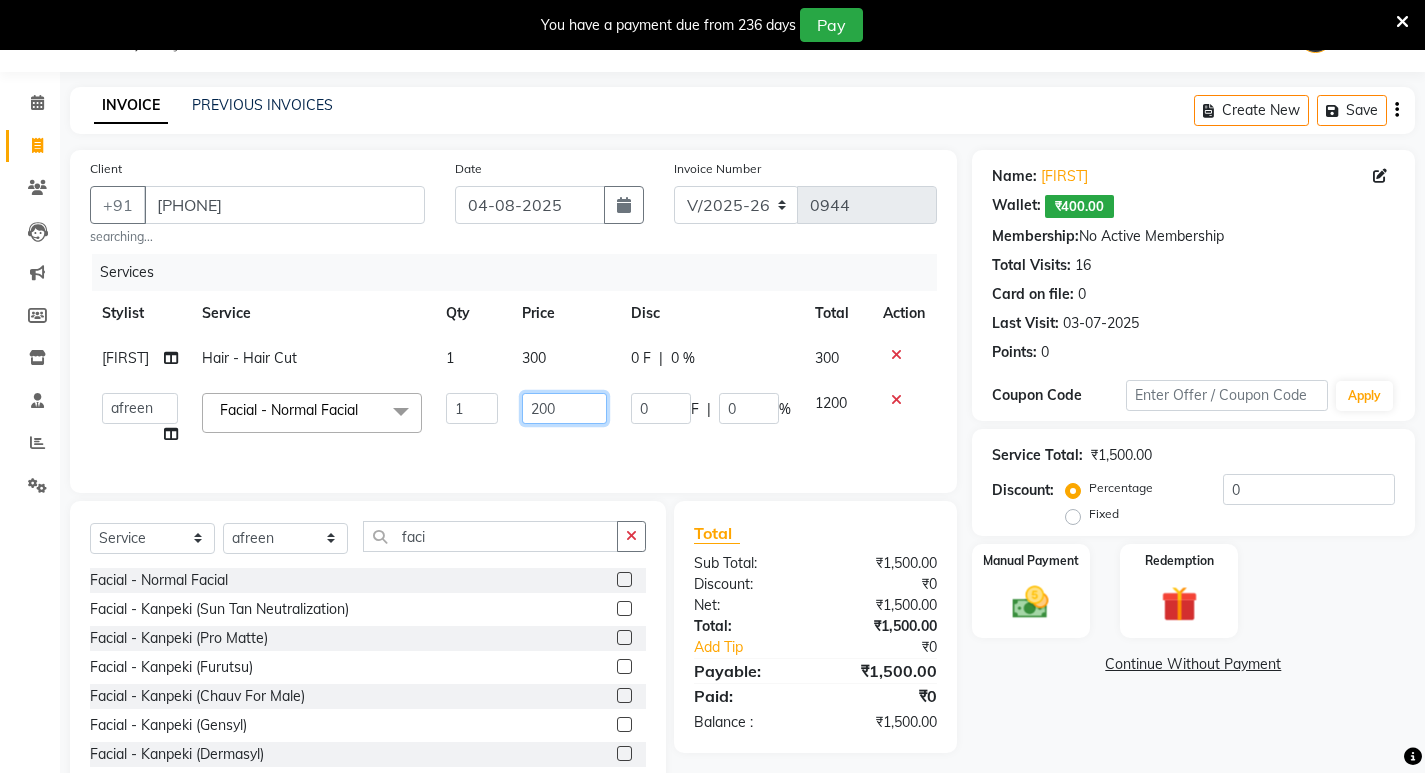 type on "2000" 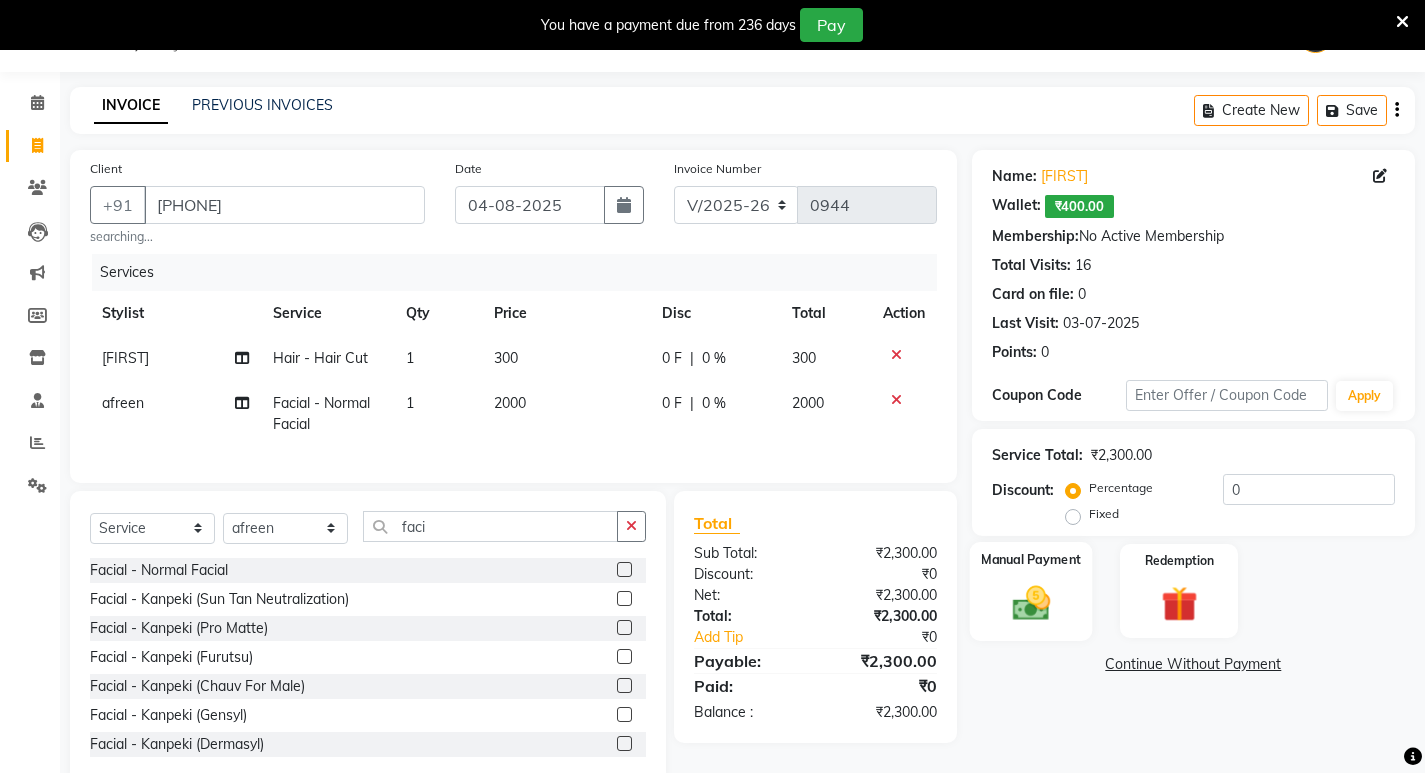 click on "Manual Payment" 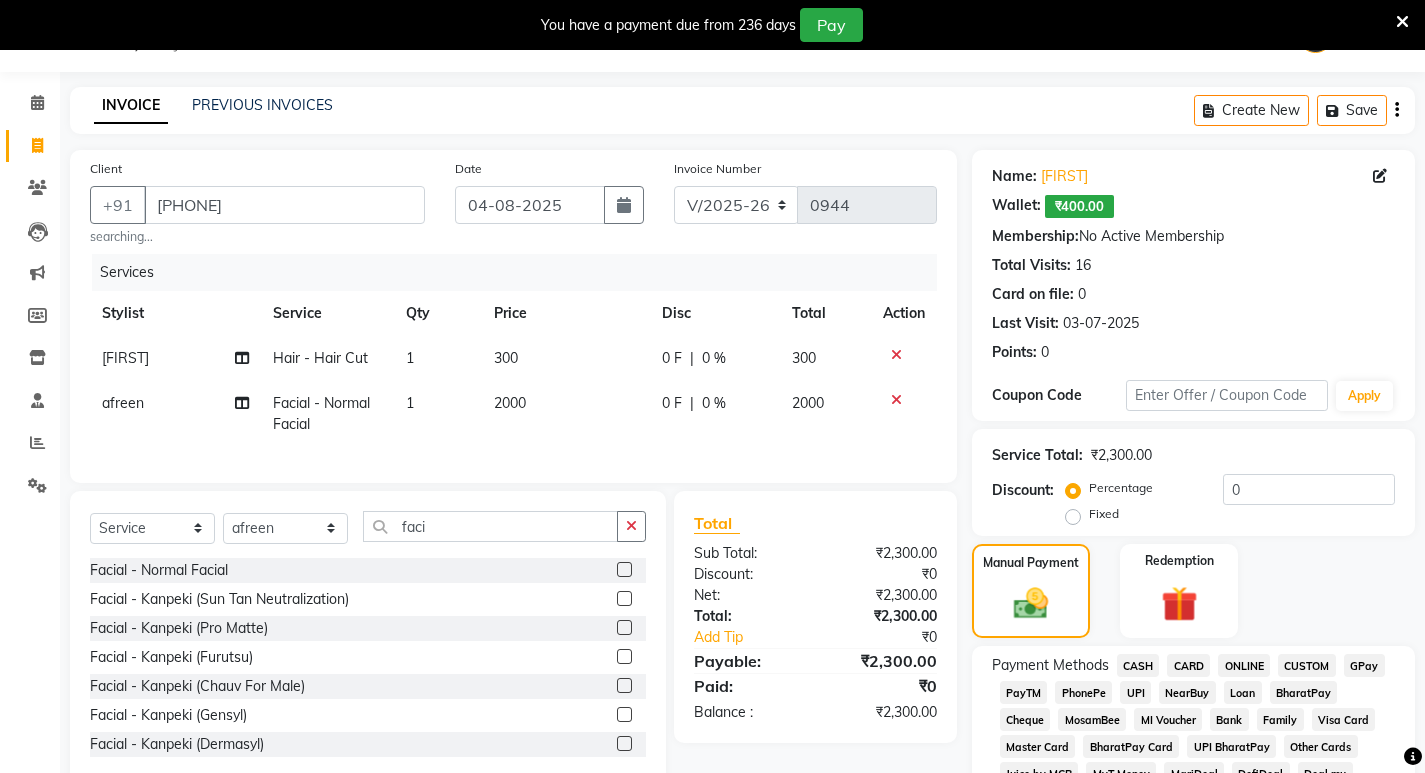 click on "GPay" 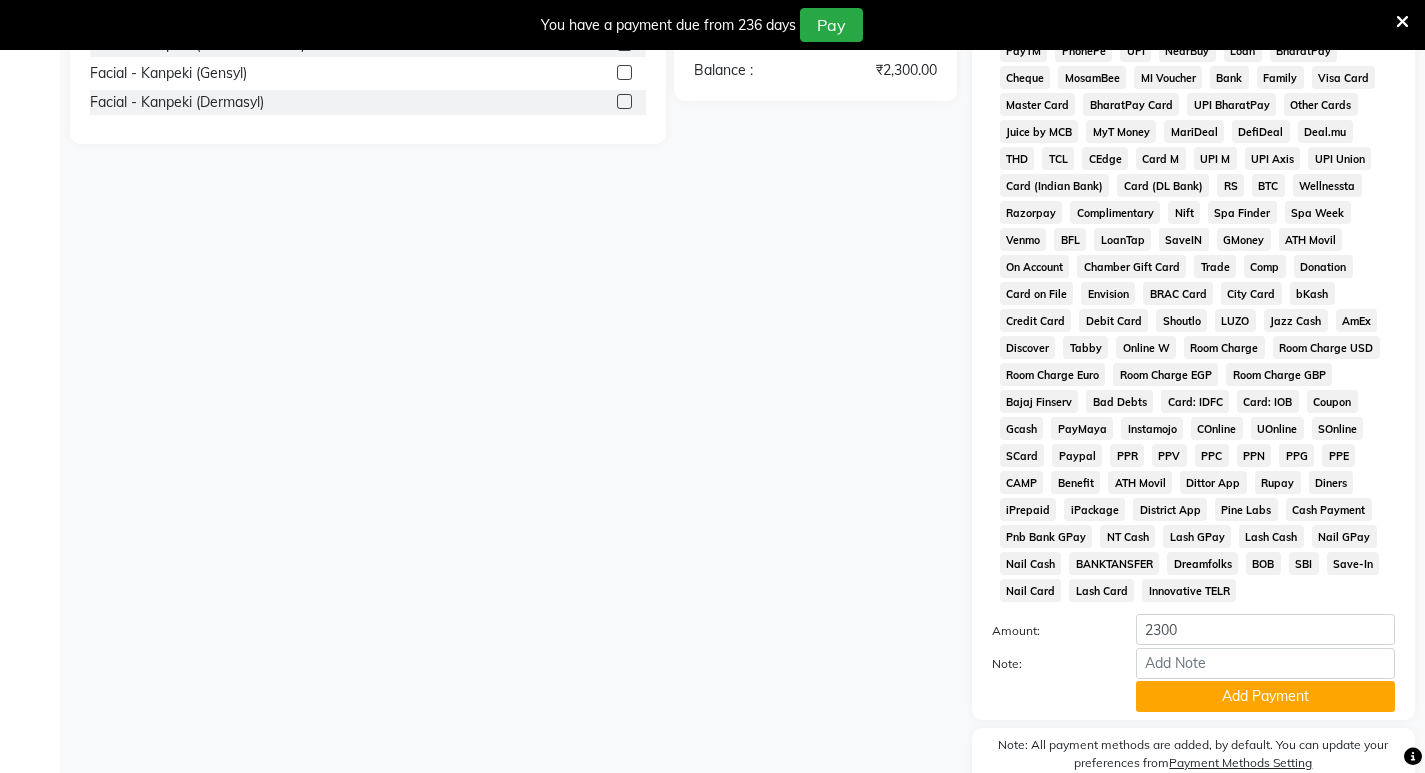 scroll, scrollTop: 786, scrollLeft: 0, axis: vertical 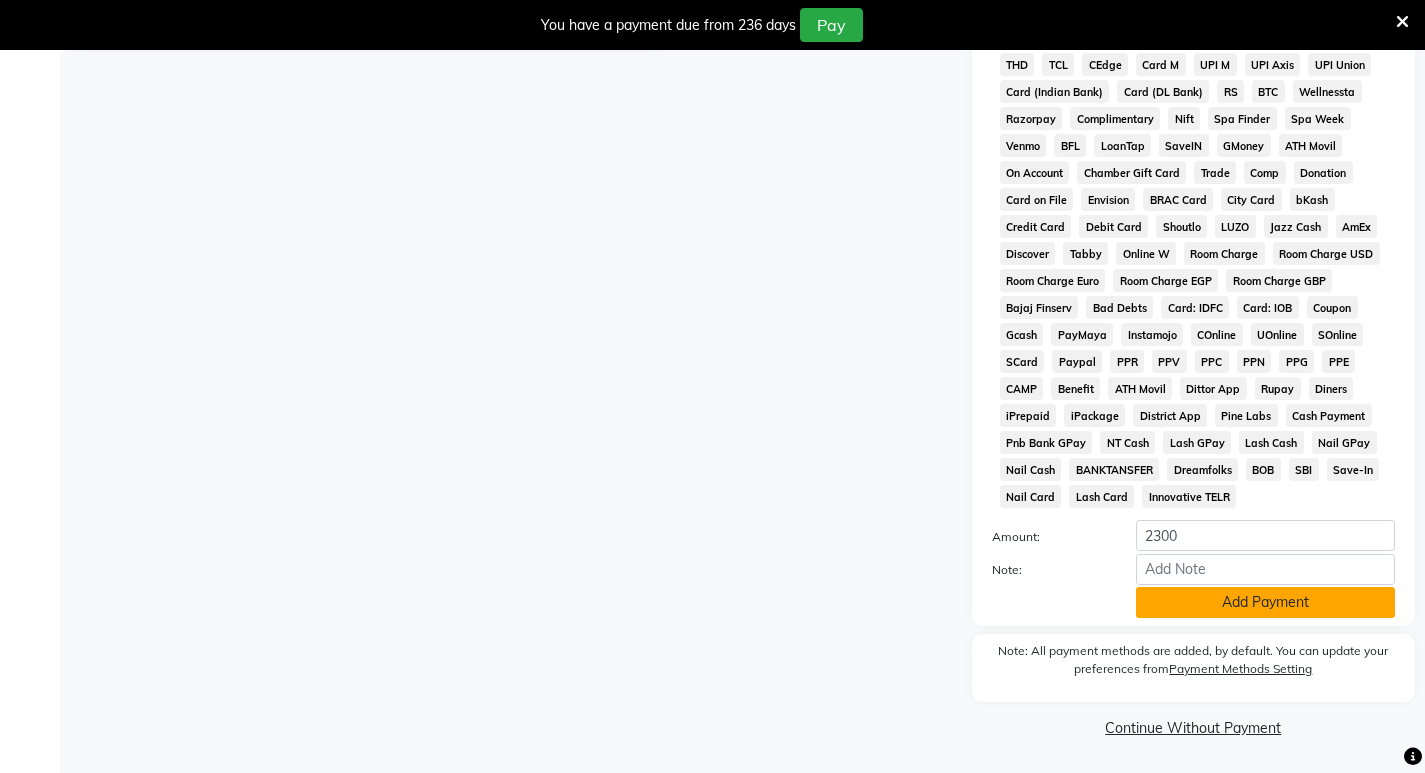 click on "Add Payment" 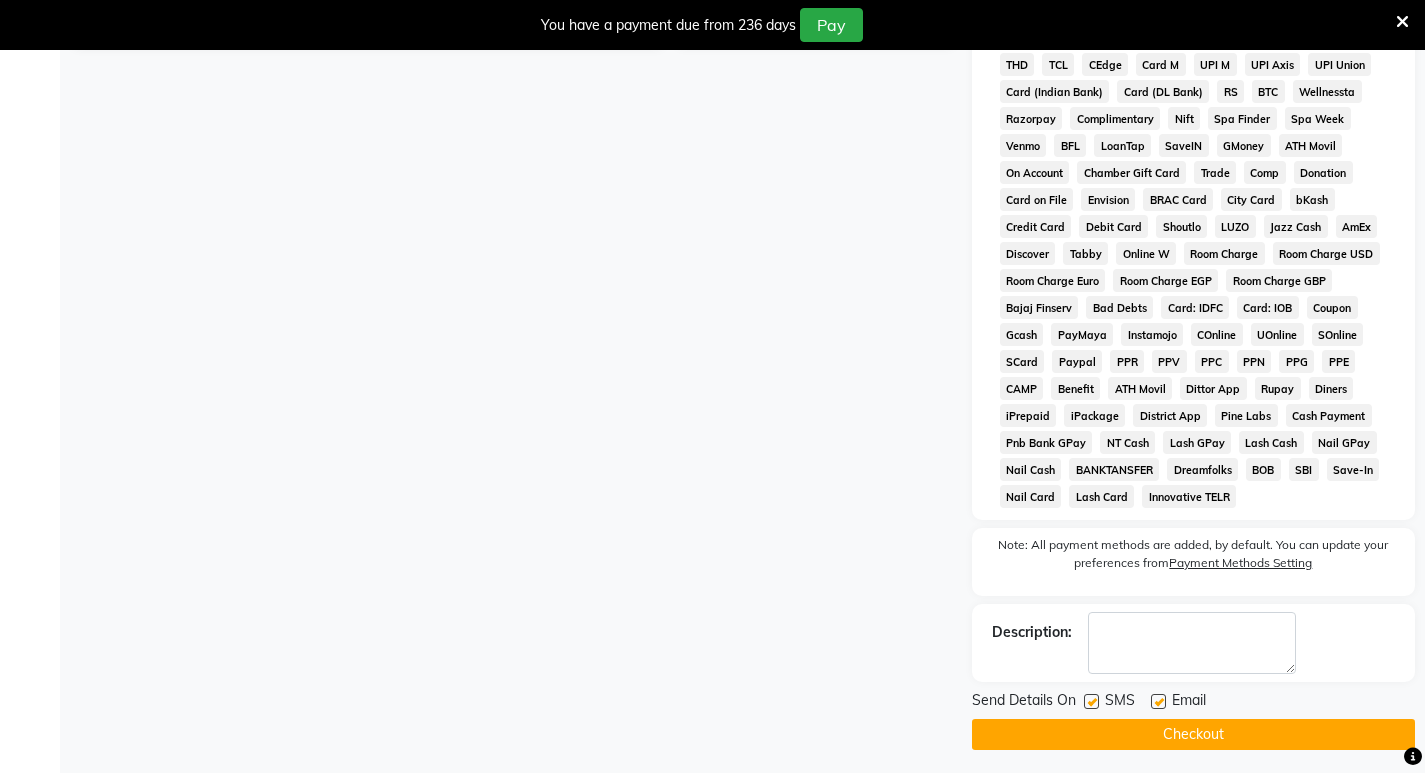 click on "Checkout" 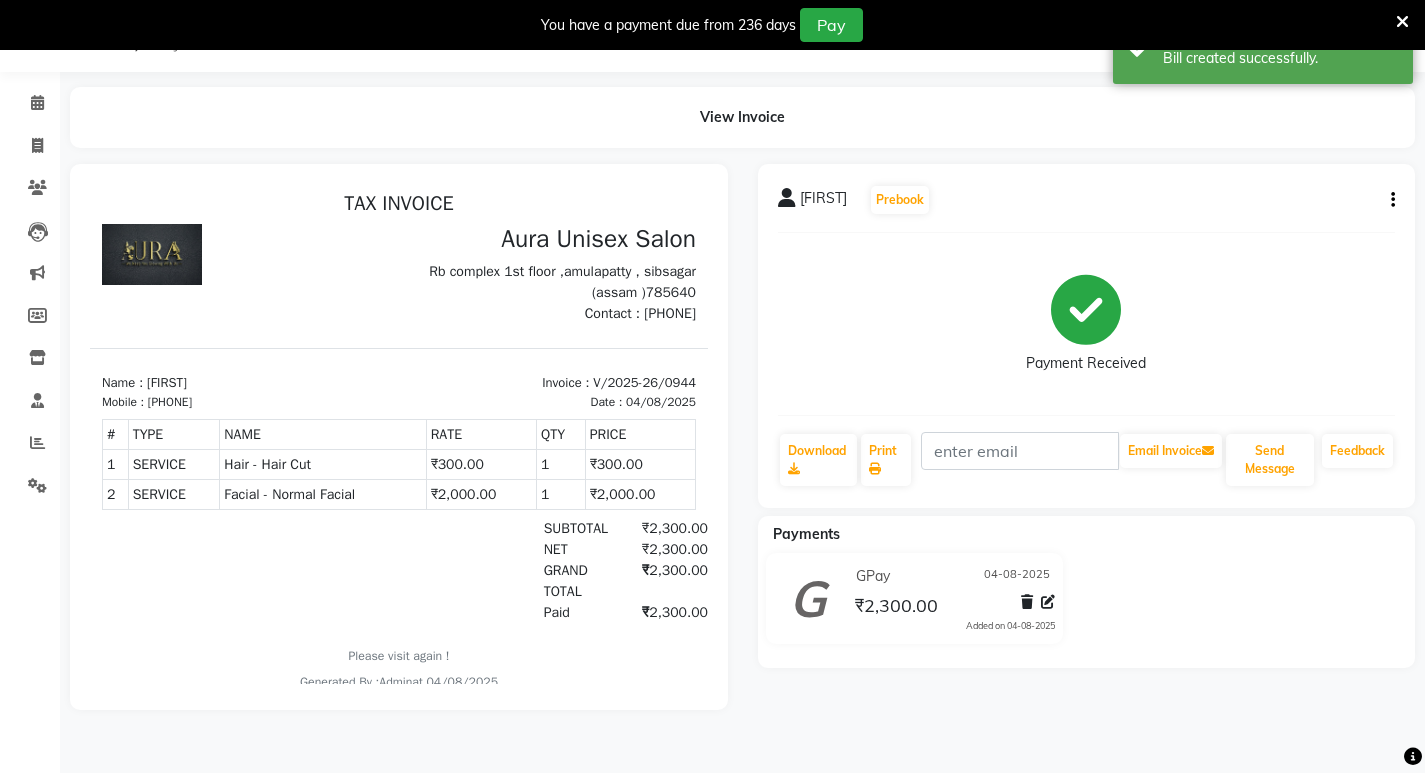 scroll, scrollTop: 0, scrollLeft: 0, axis: both 